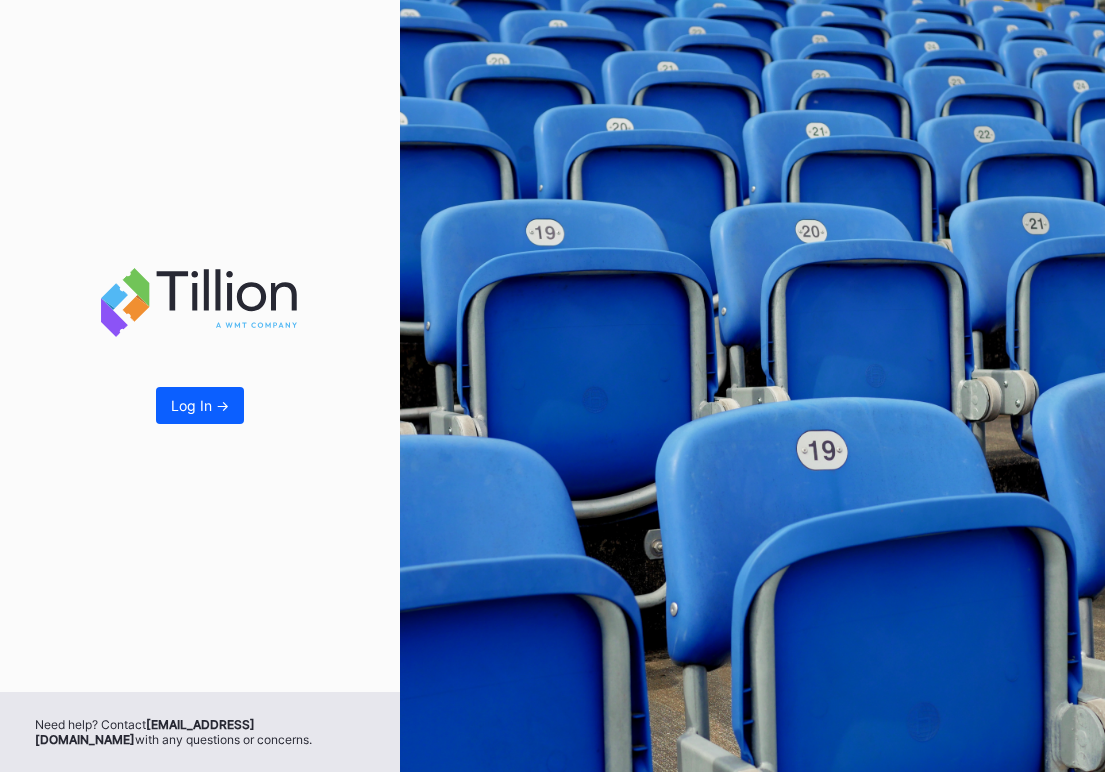 scroll, scrollTop: 0, scrollLeft: 0, axis: both 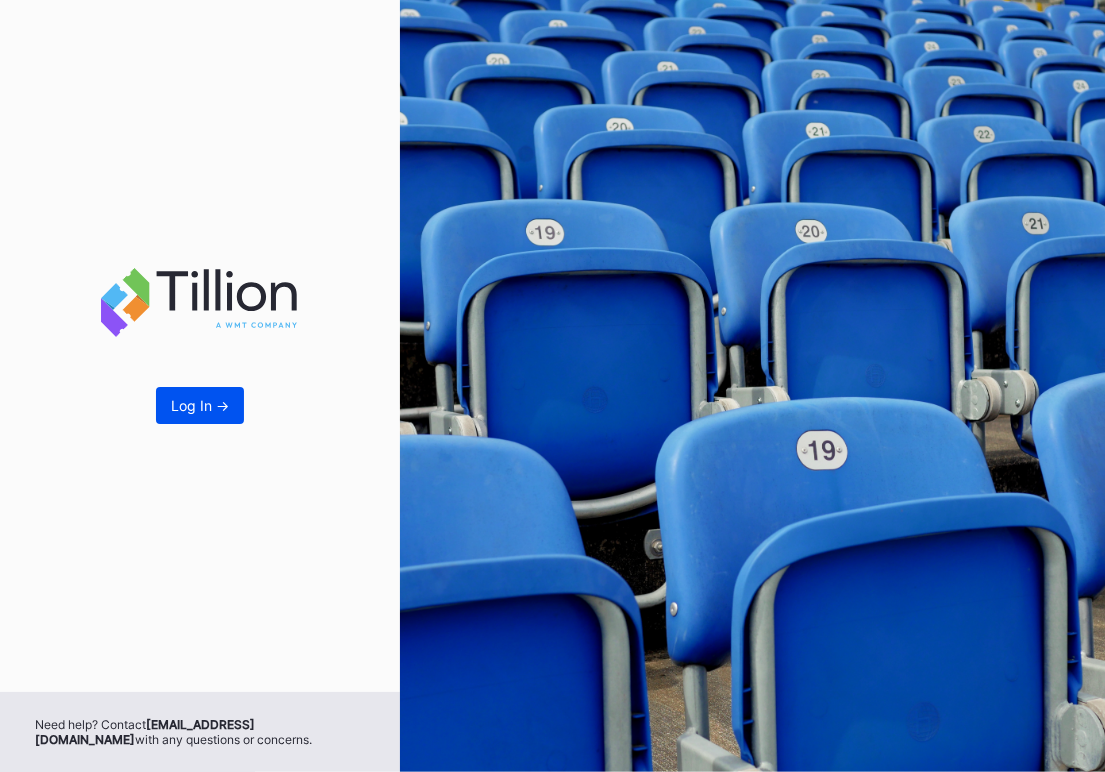 click on "Log In ->" at bounding box center (200, 405) 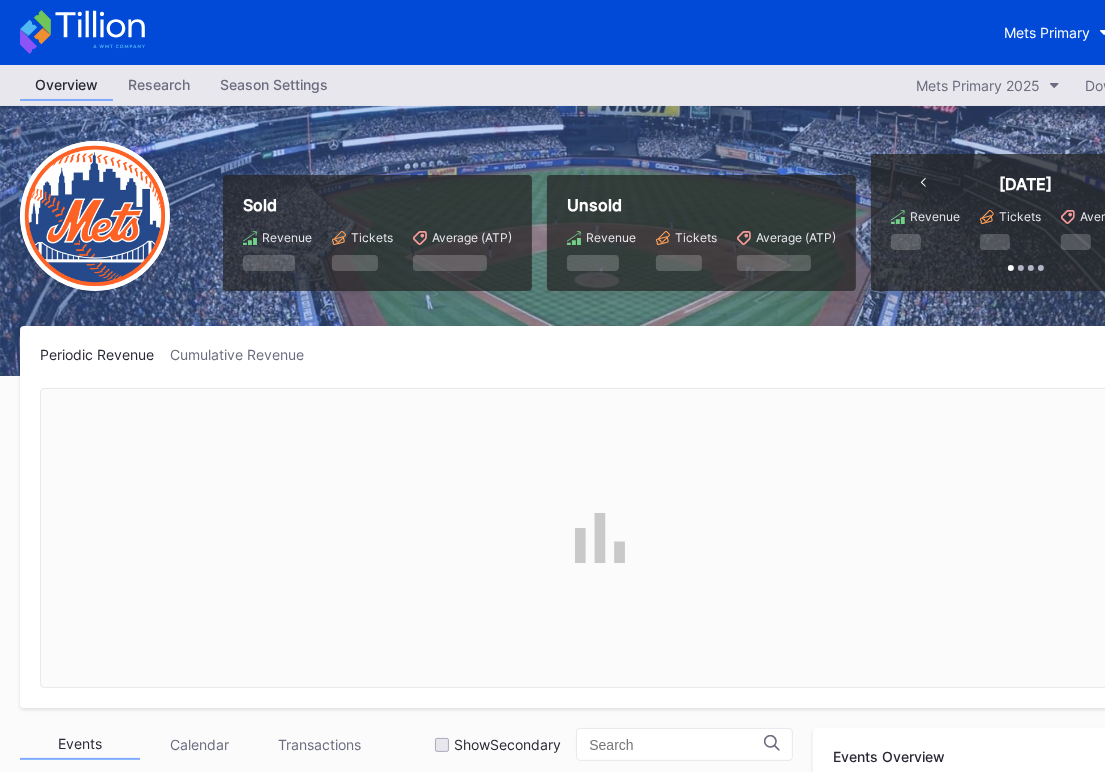 scroll, scrollTop: 3054, scrollLeft: 0, axis: vertical 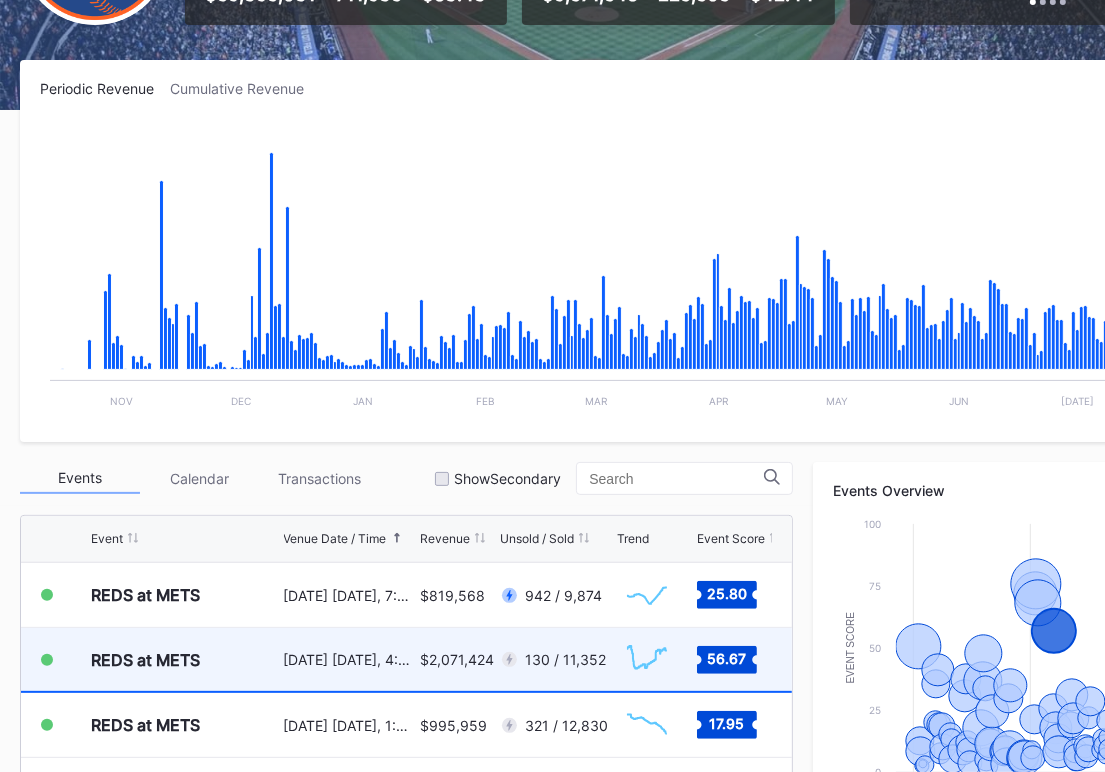 click 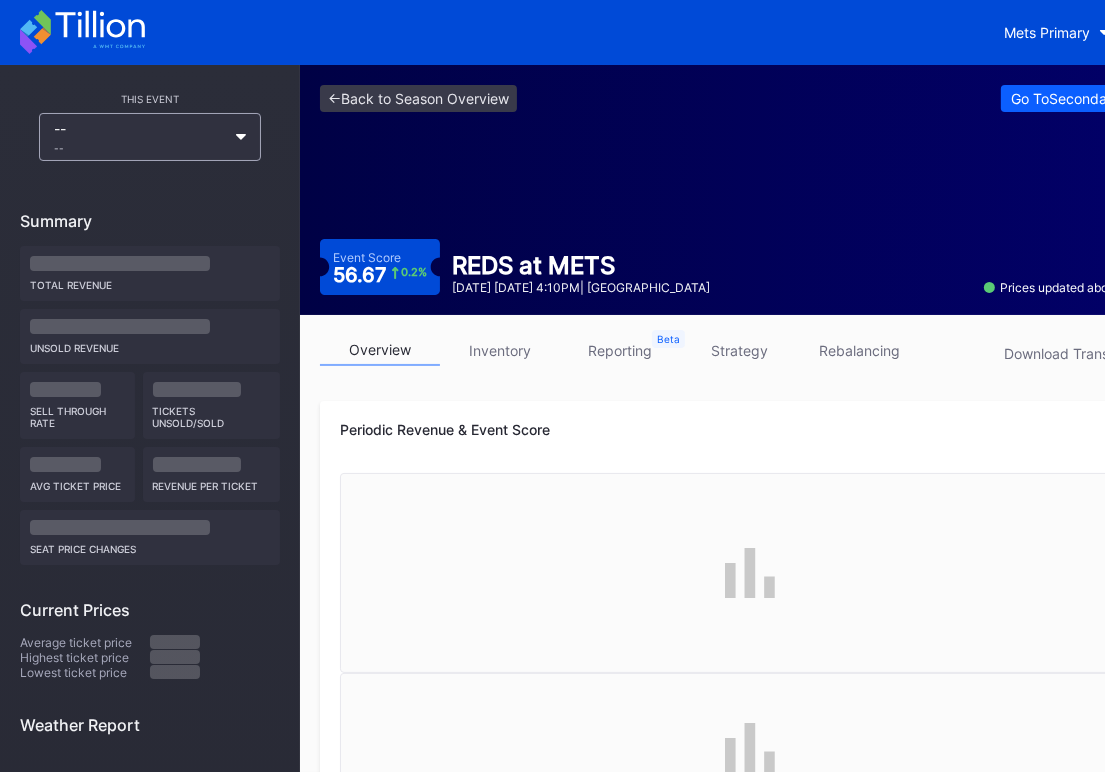 click on "inventory" at bounding box center (500, 350) 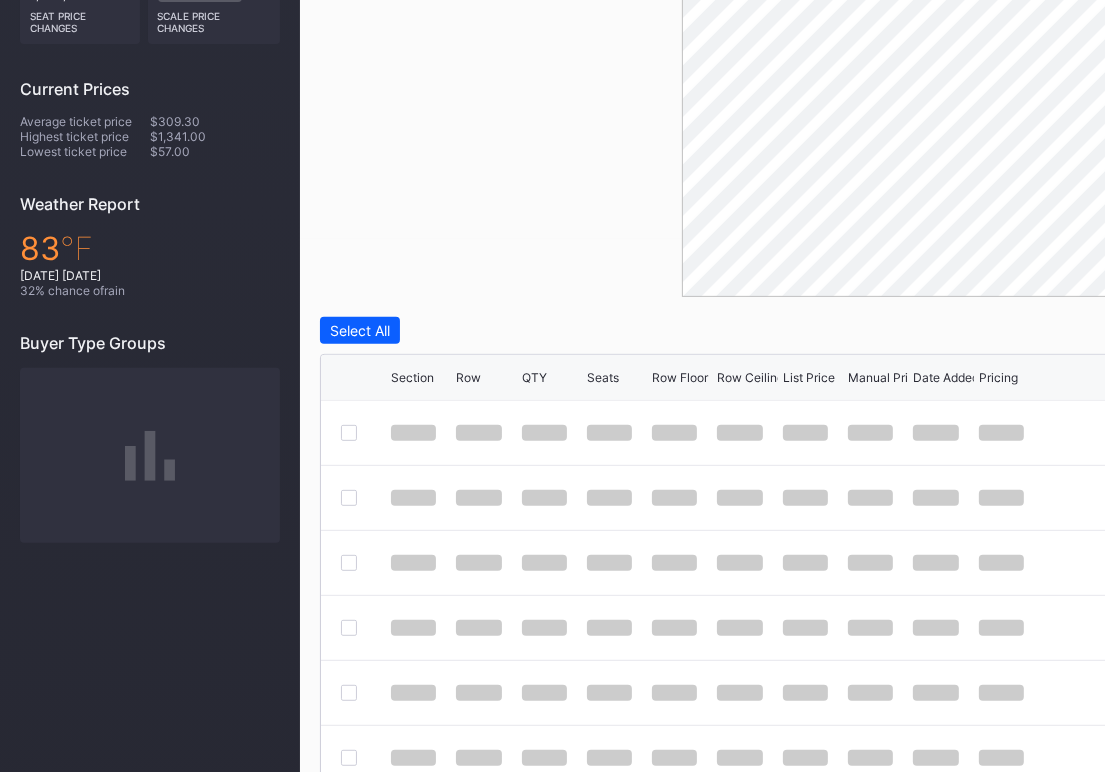 scroll, scrollTop: 532, scrollLeft: 0, axis: vertical 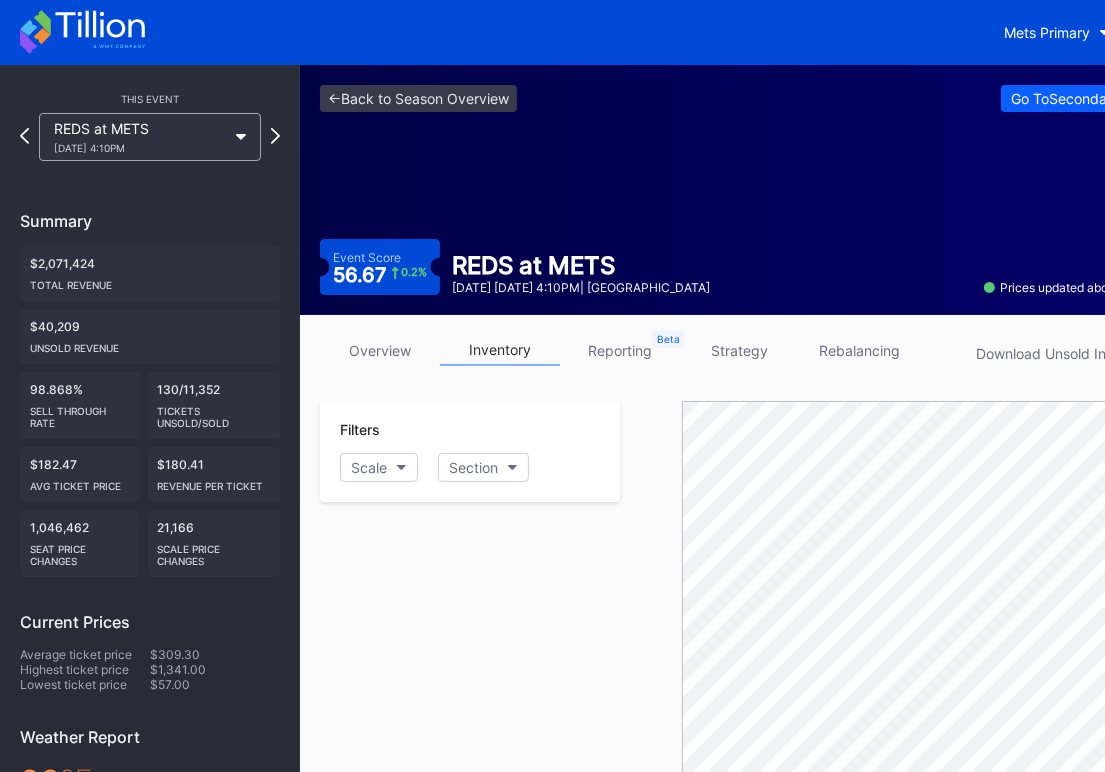 click on "Filters Scale Section" at bounding box center (470, 451) 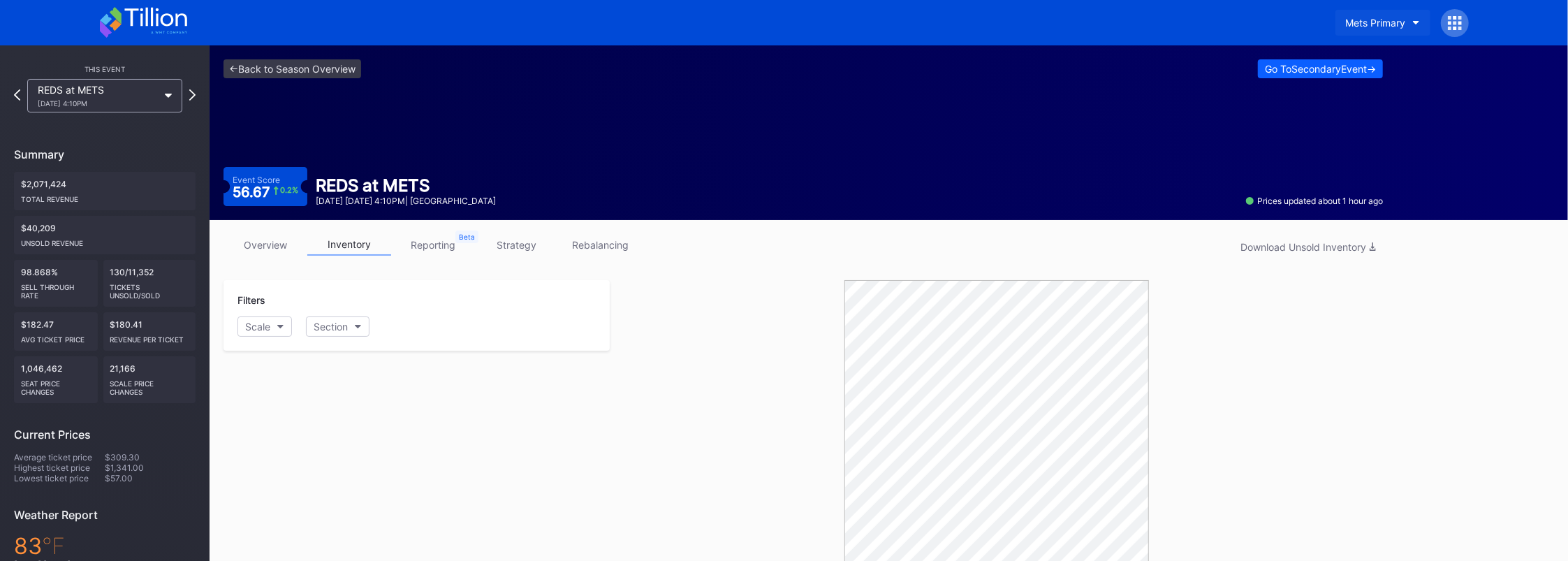 click on "Mets Primary" at bounding box center [1383, 22] 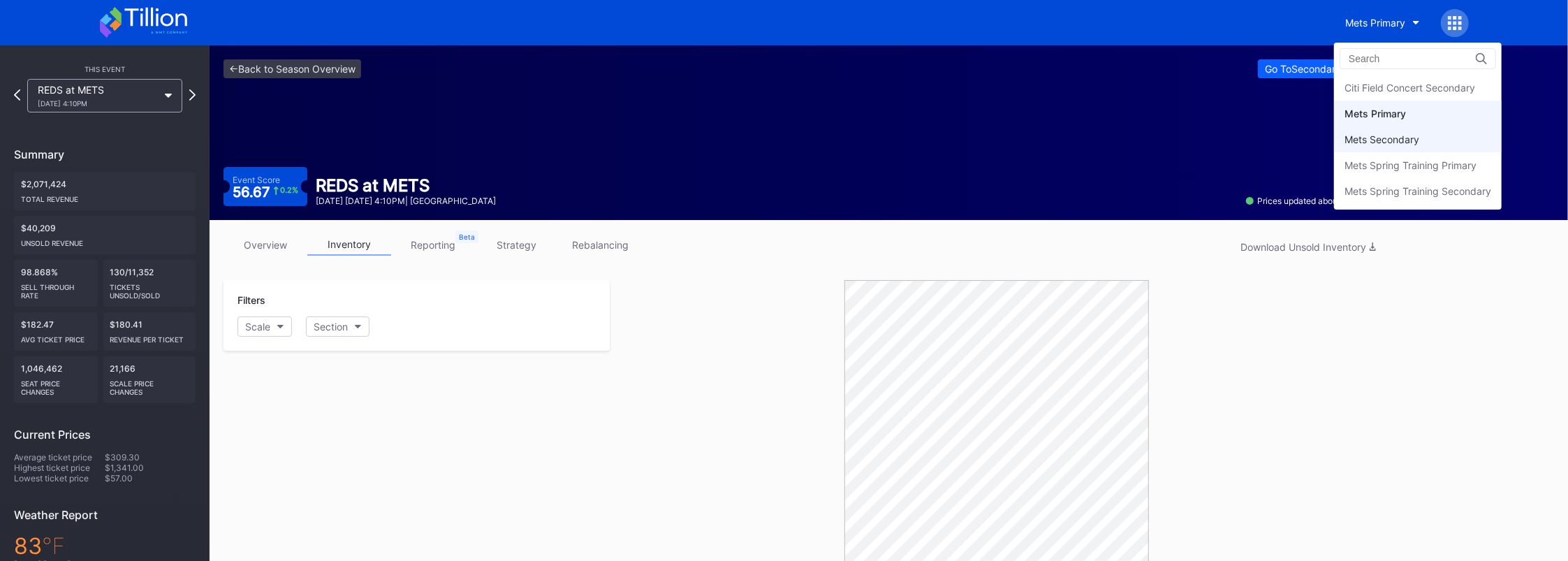 click on "Mets Secondary" at bounding box center (1382, 139) 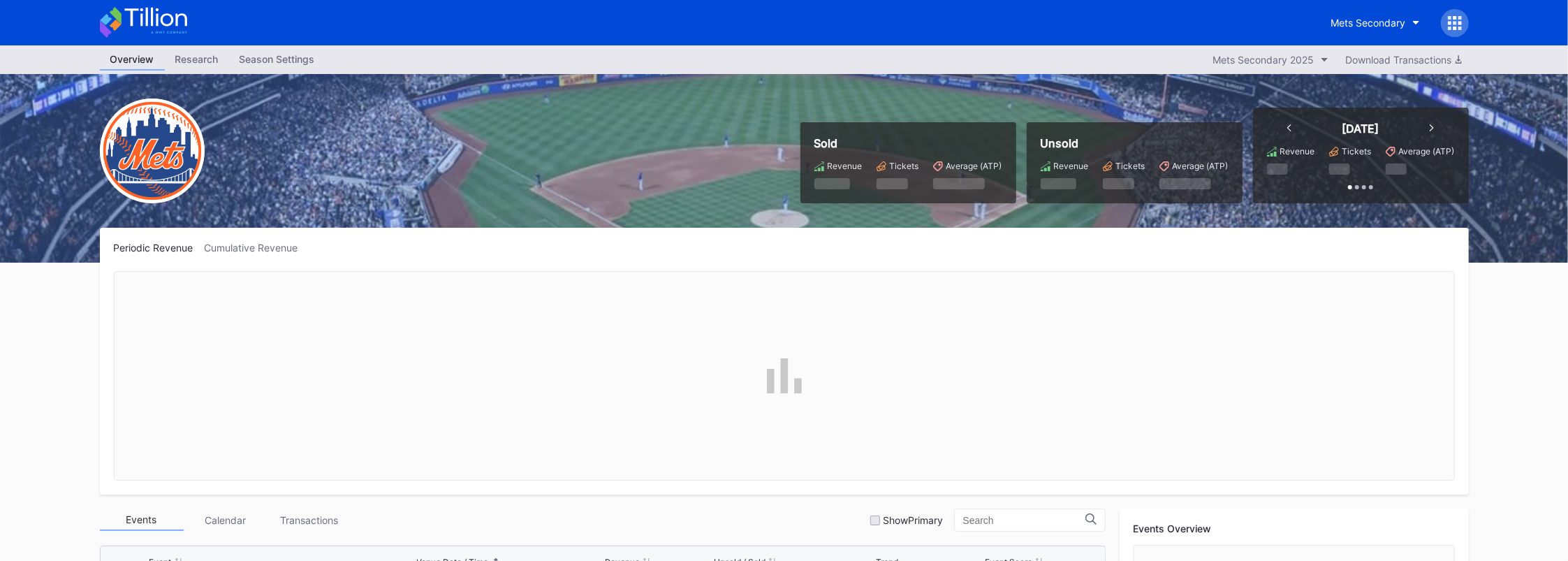 scroll, scrollTop: 2134, scrollLeft: 0, axis: vertical 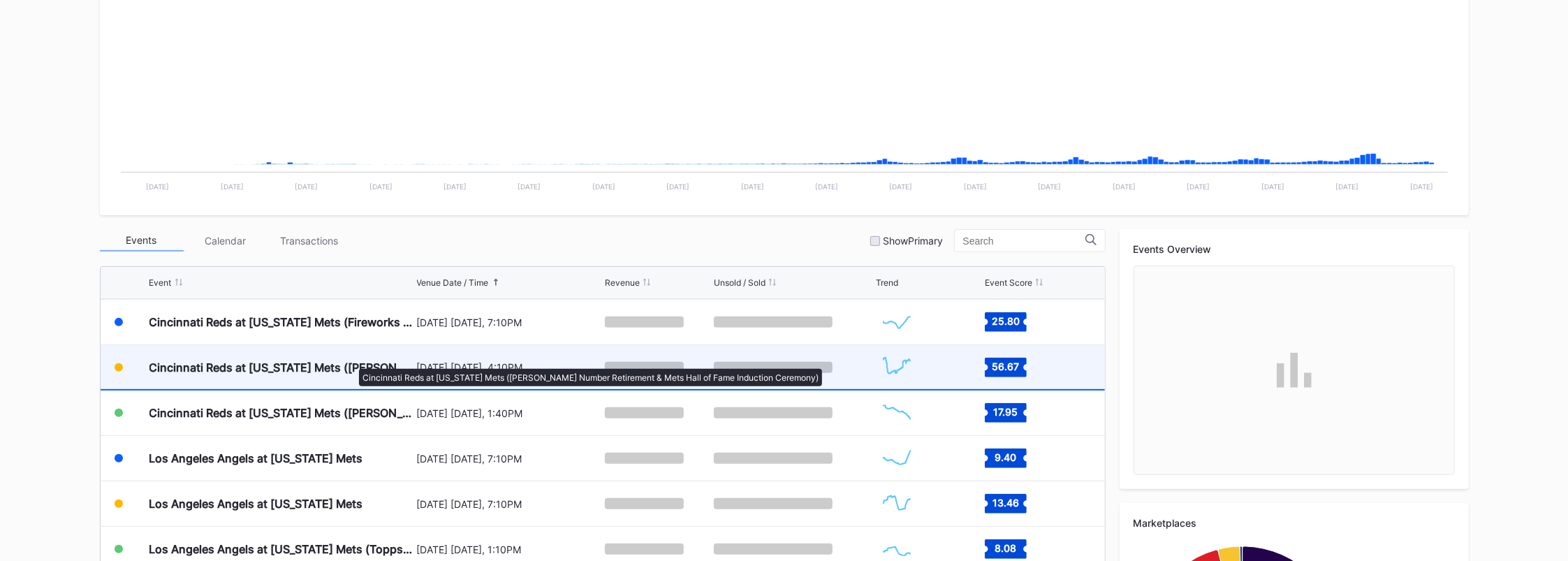 click on "Cincinnati Reds at [US_STATE] Mets ([PERSON_NAME] Number Retirement & Mets Hall of Fame Induction Ceremony)" at bounding box center (281, 367) 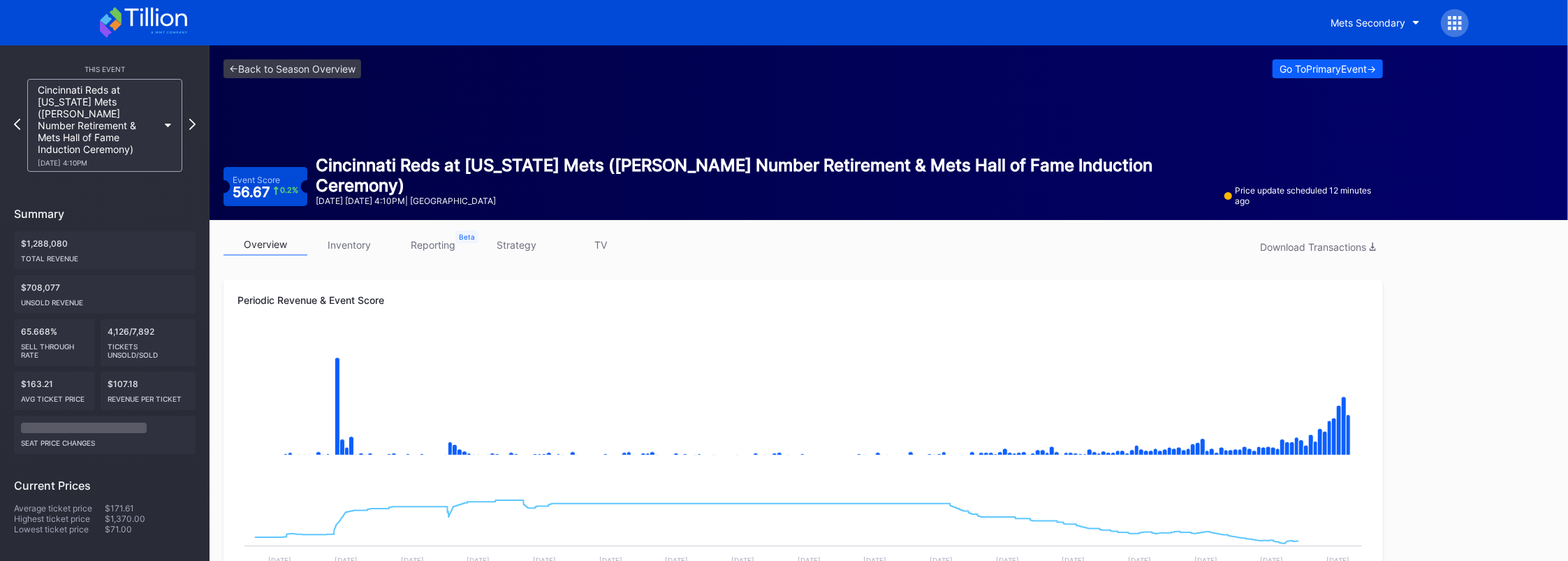 scroll, scrollTop: 186, scrollLeft: 0, axis: vertical 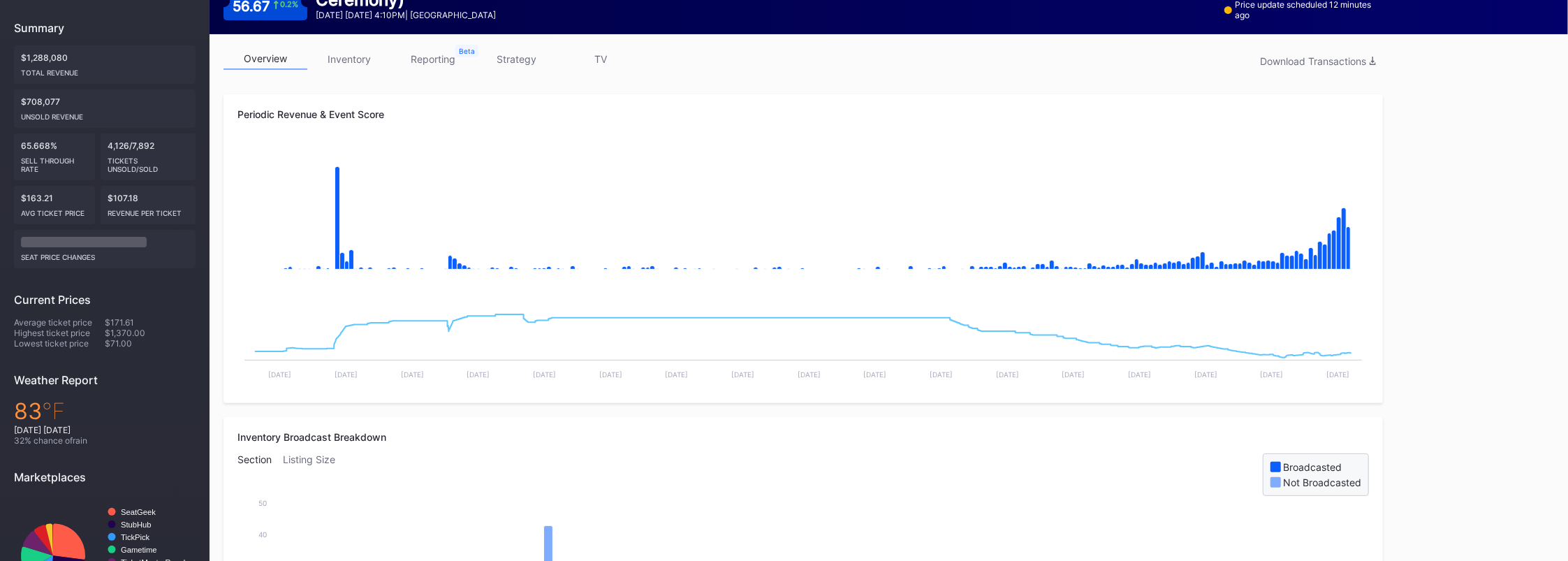 click on "inventory" at bounding box center [349, 59] 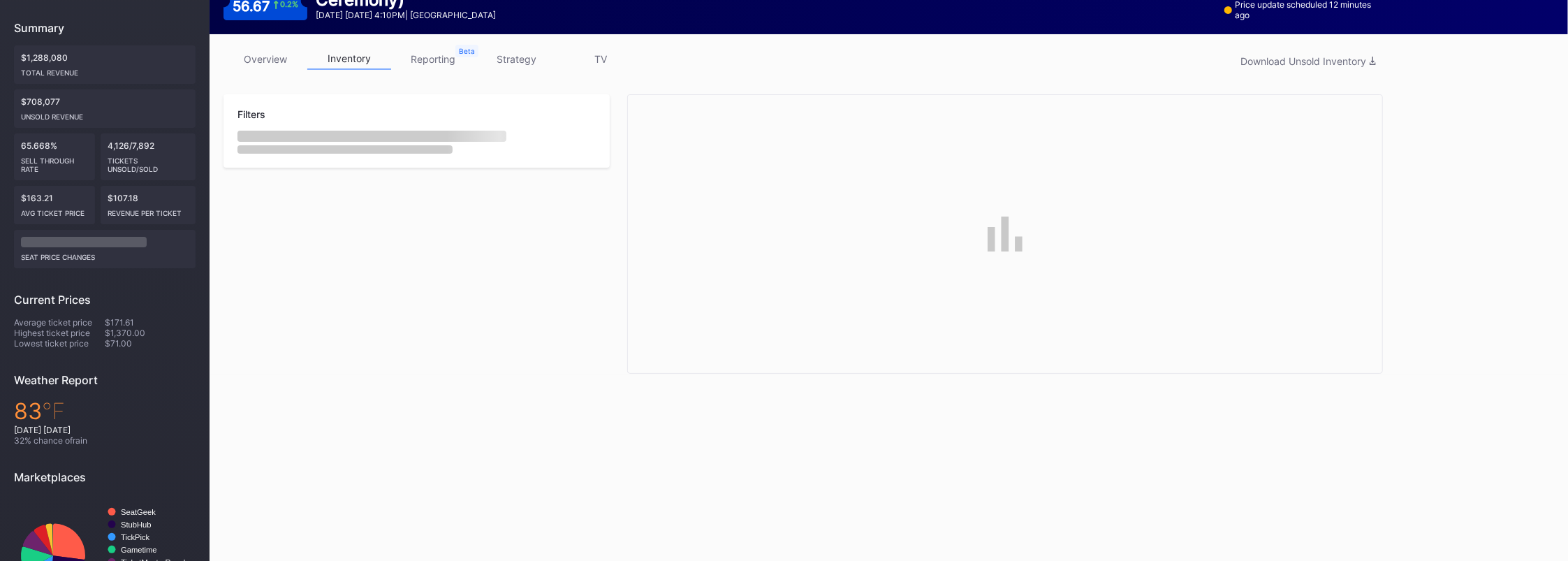 scroll, scrollTop: 0, scrollLeft: 0, axis: both 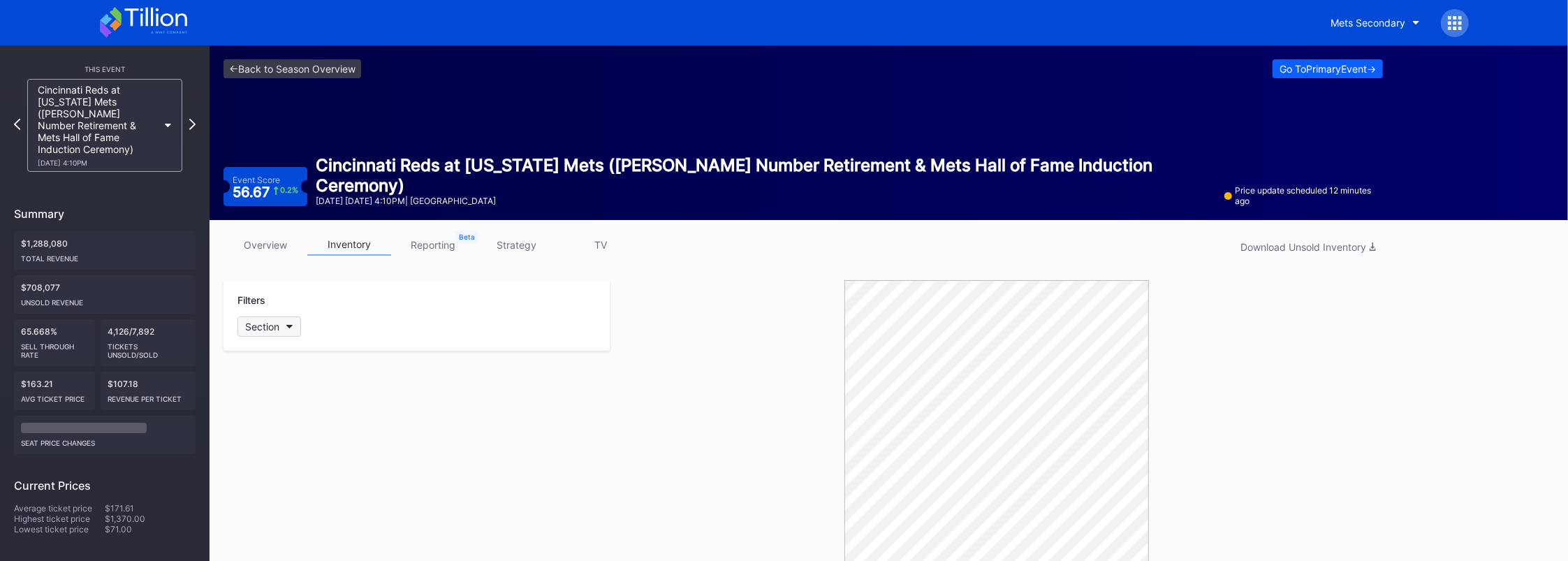 click on "Section" at bounding box center (269, 326) 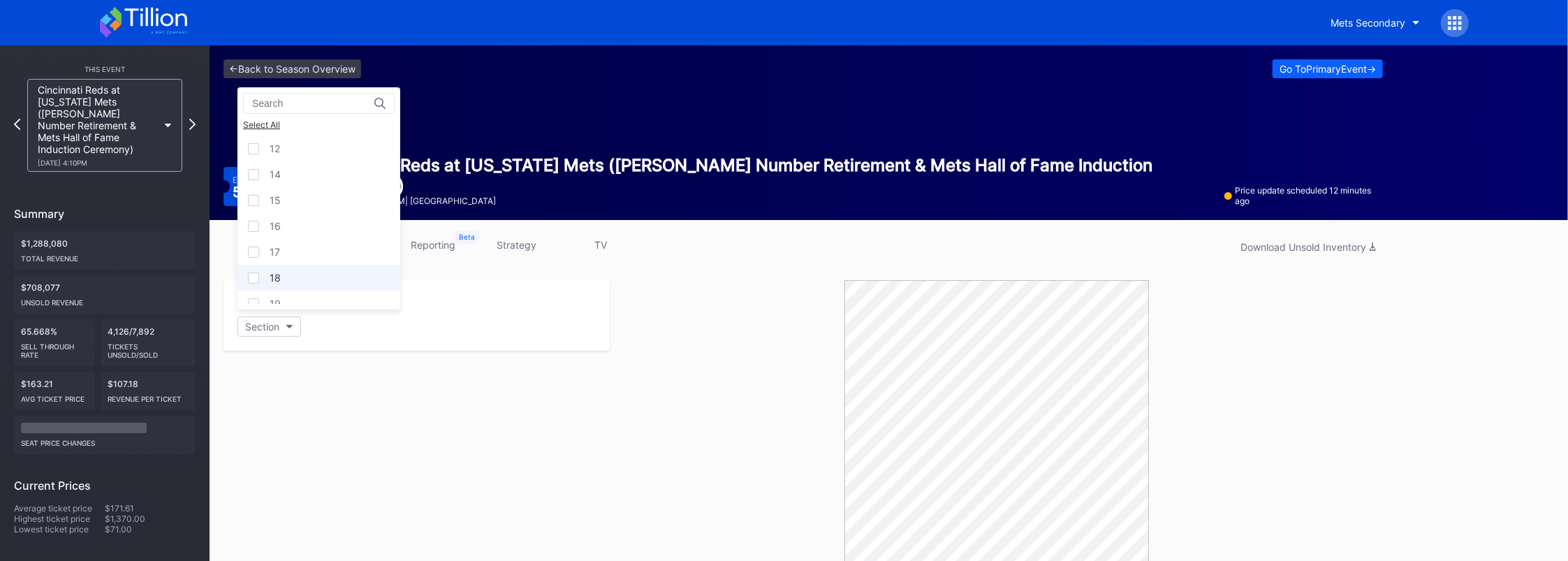 click on "18" at bounding box center (275, 277) 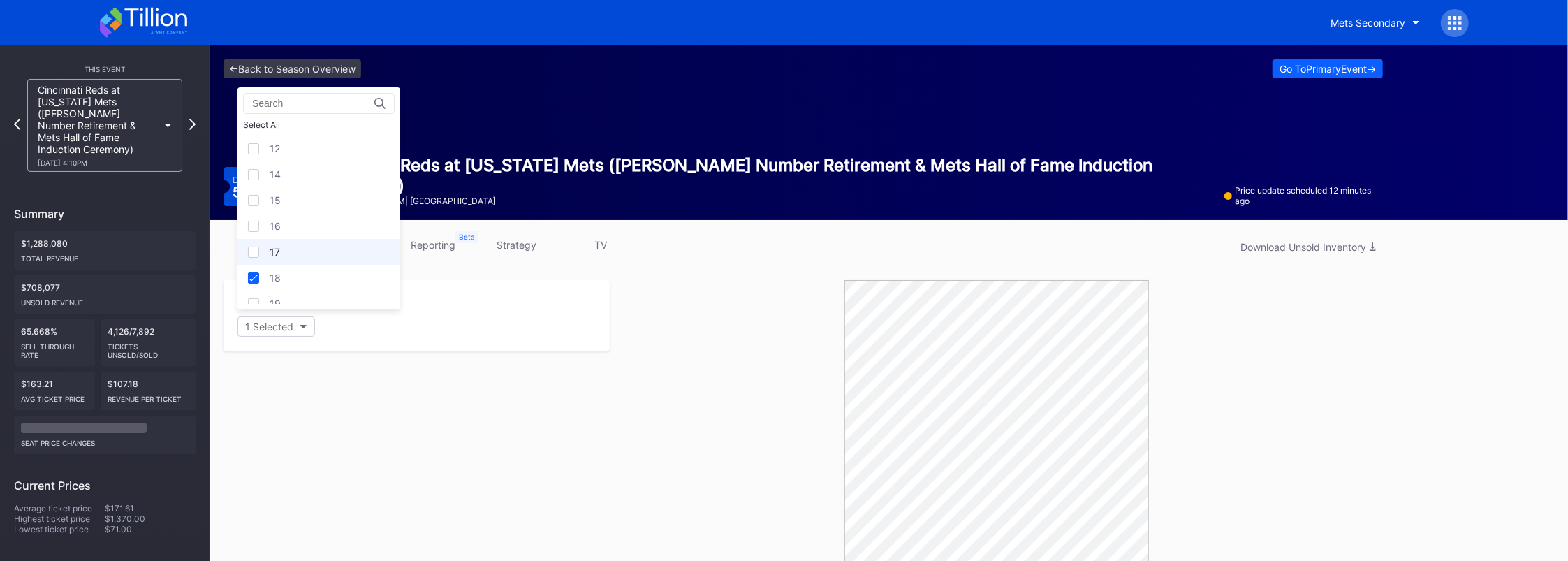 click on "17" at bounding box center (318, 252) 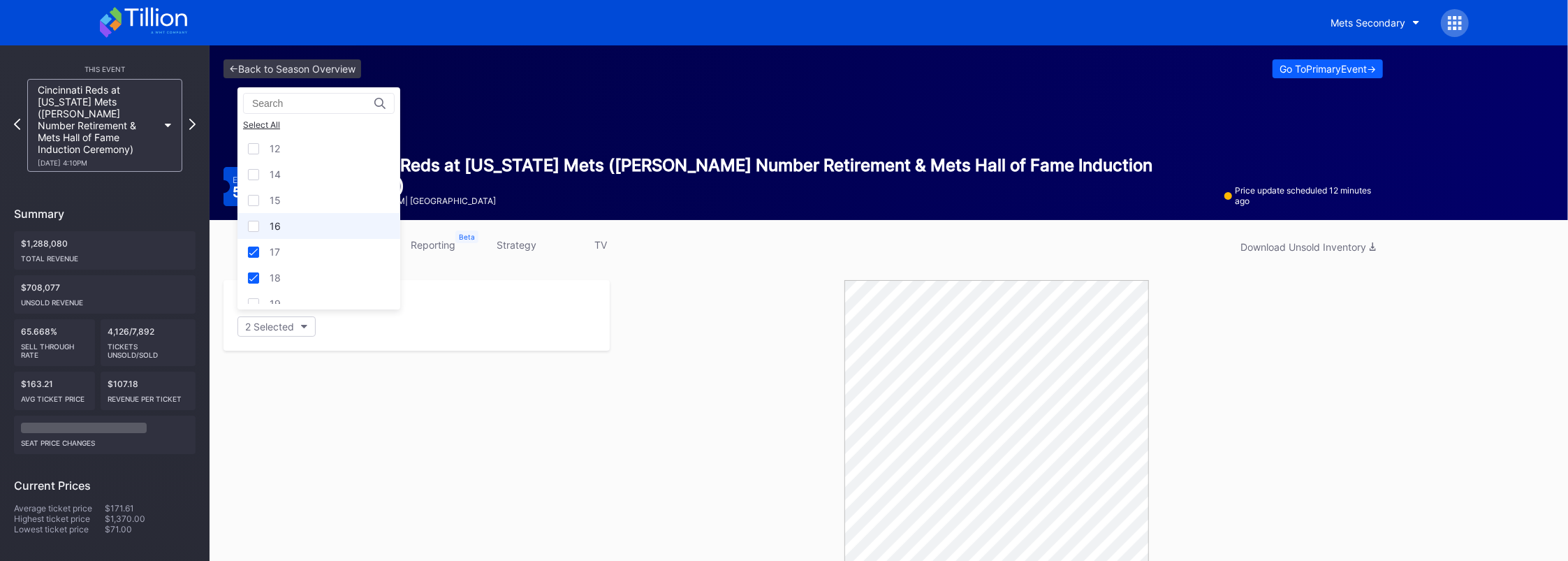 click on "16" at bounding box center [318, 226] 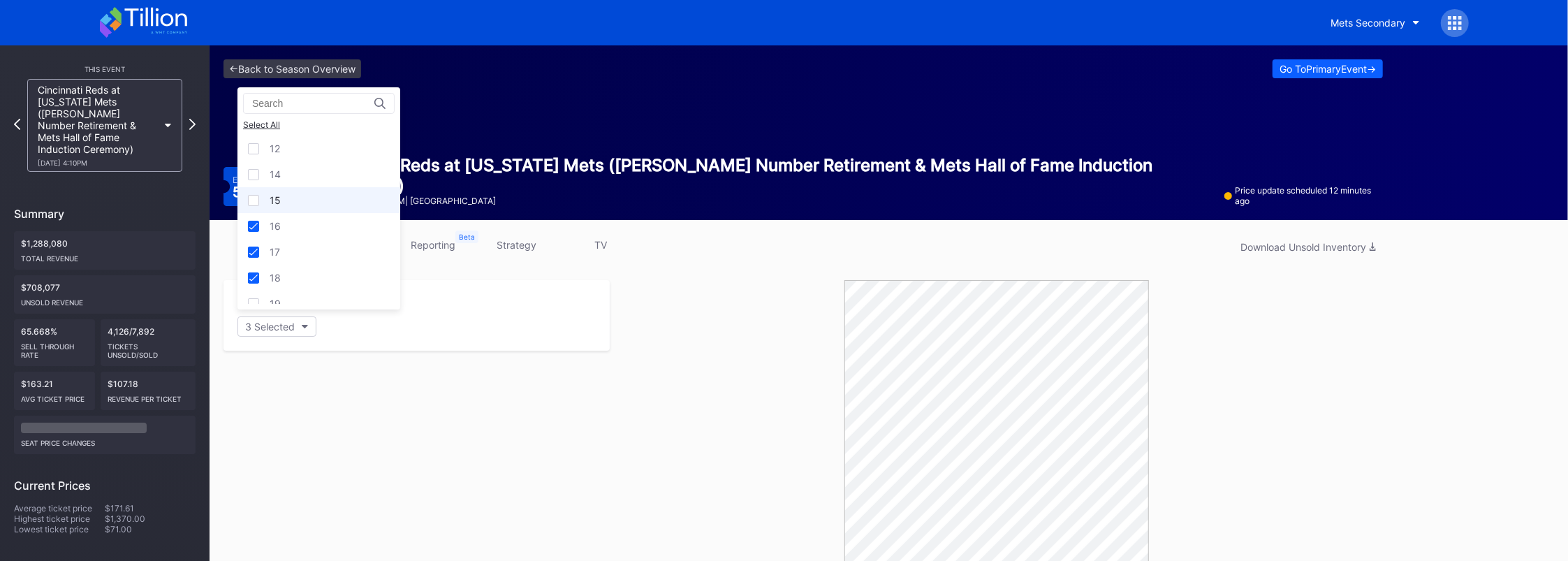 click on "15" at bounding box center (318, 200) 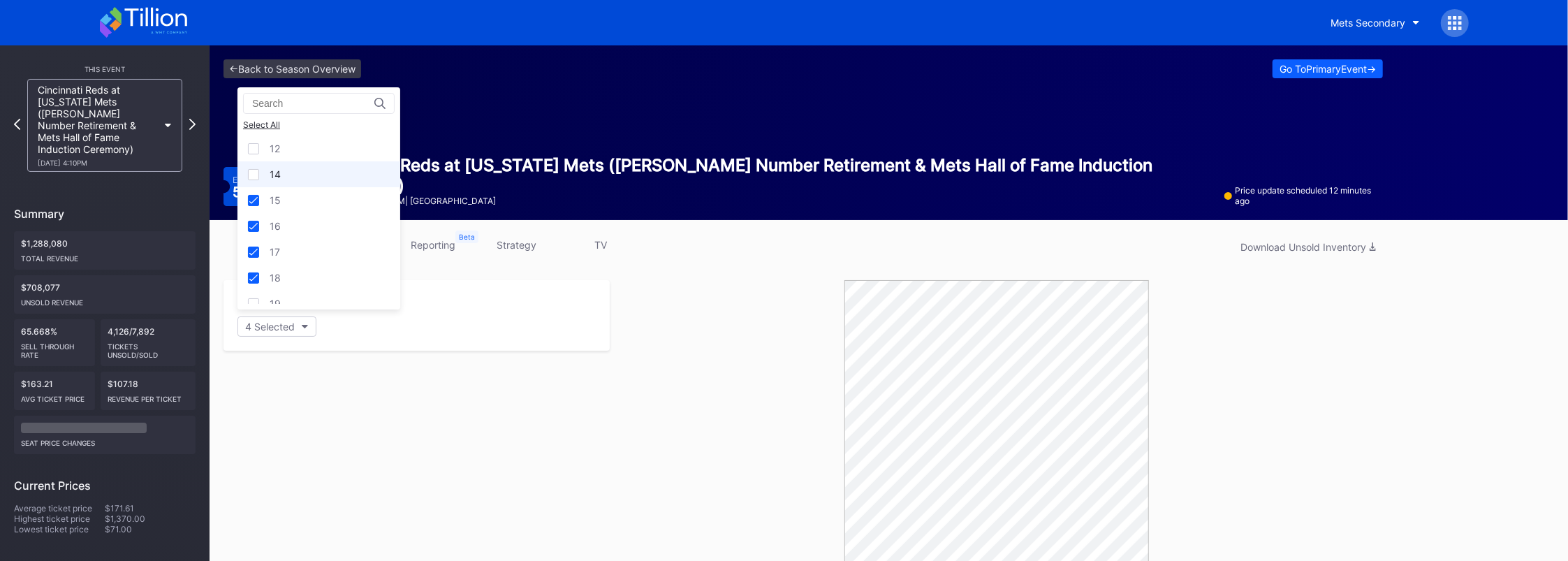 click on "14" at bounding box center (318, 174) 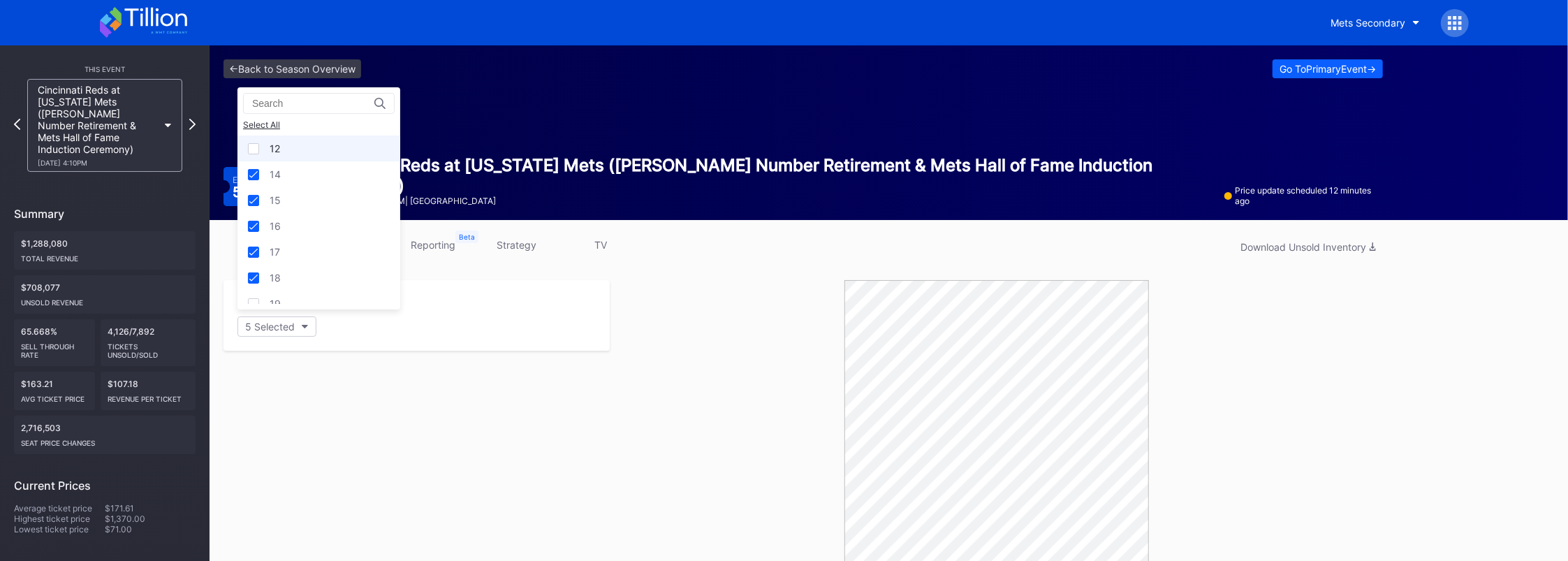click at bounding box center (254, 149) 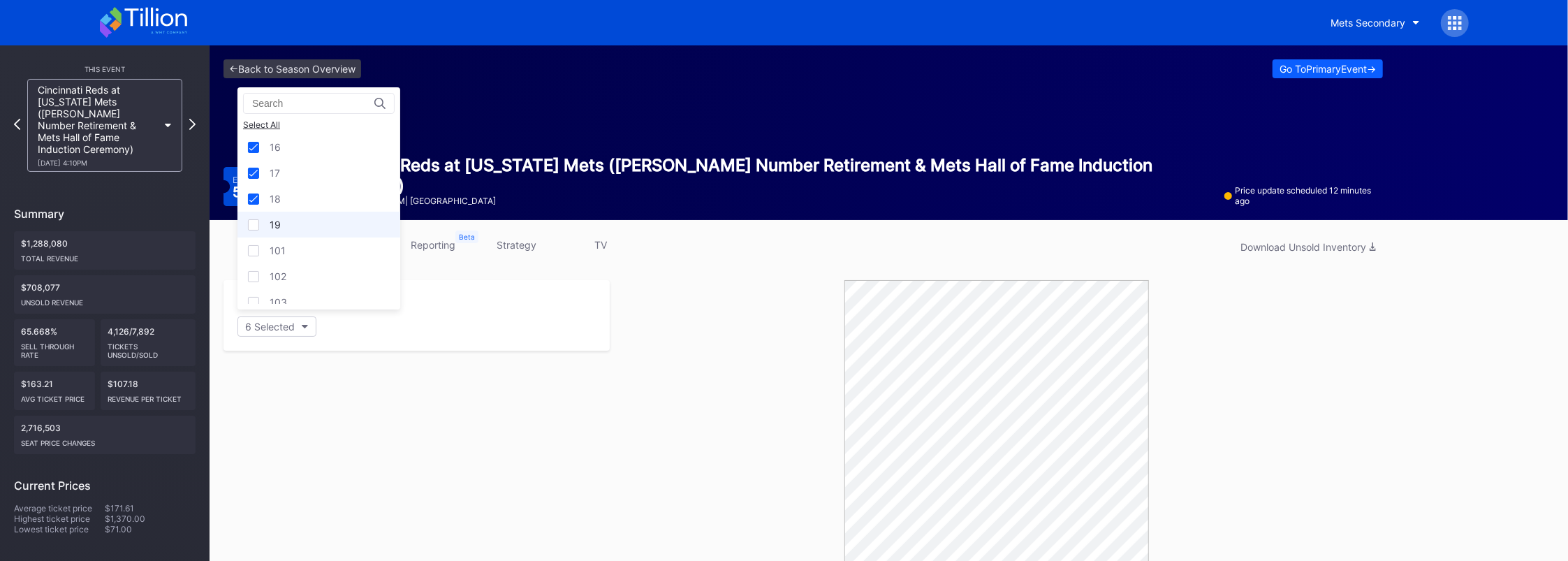 scroll, scrollTop: 93, scrollLeft: 0, axis: vertical 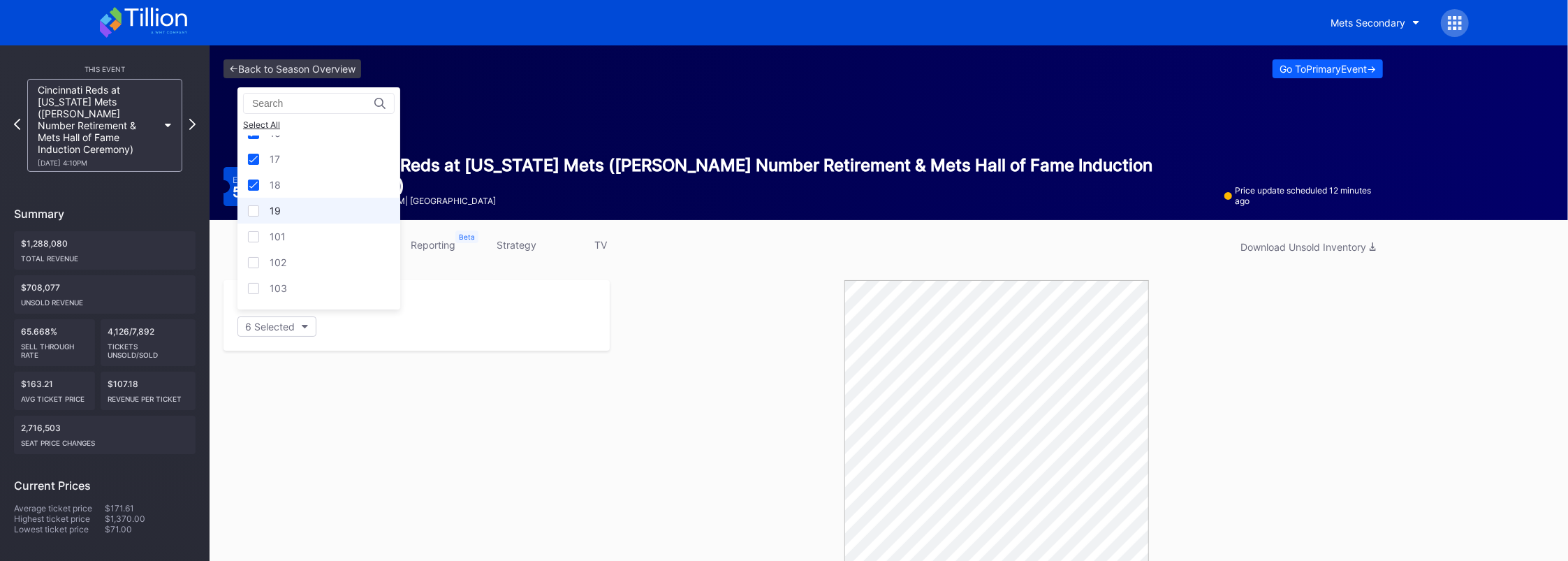 click at bounding box center (254, 211) 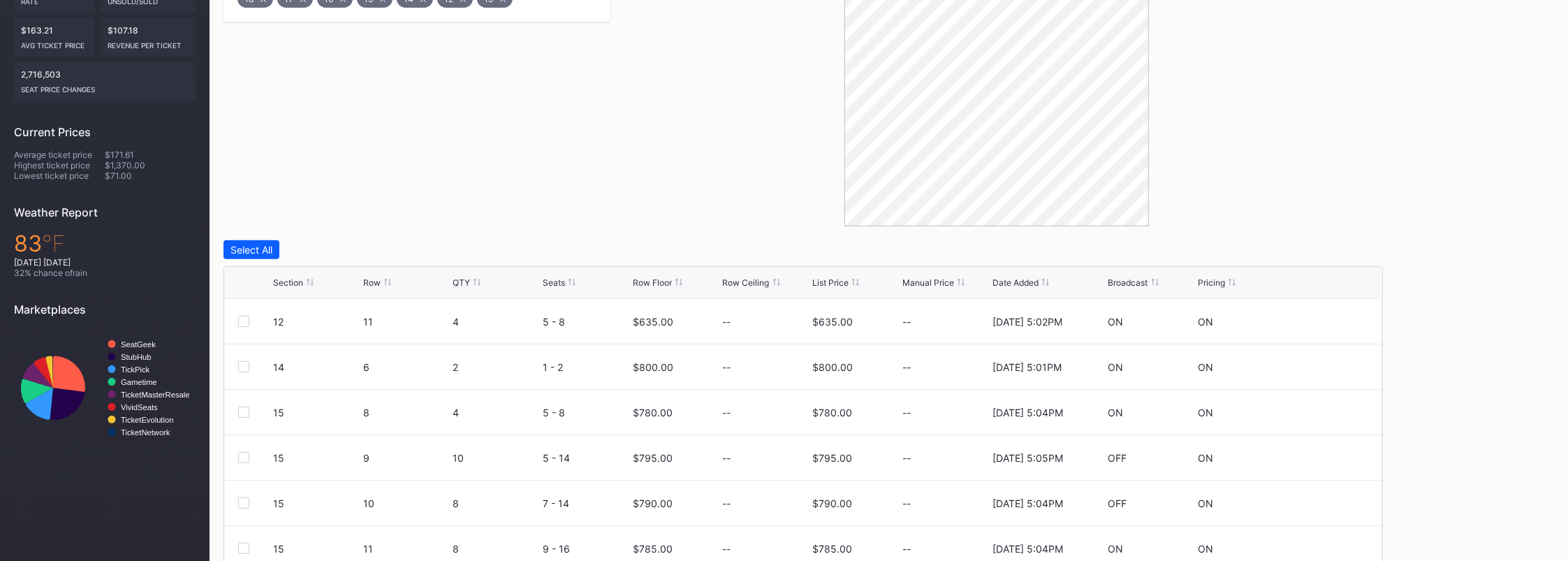 scroll, scrollTop: 372, scrollLeft: 0, axis: vertical 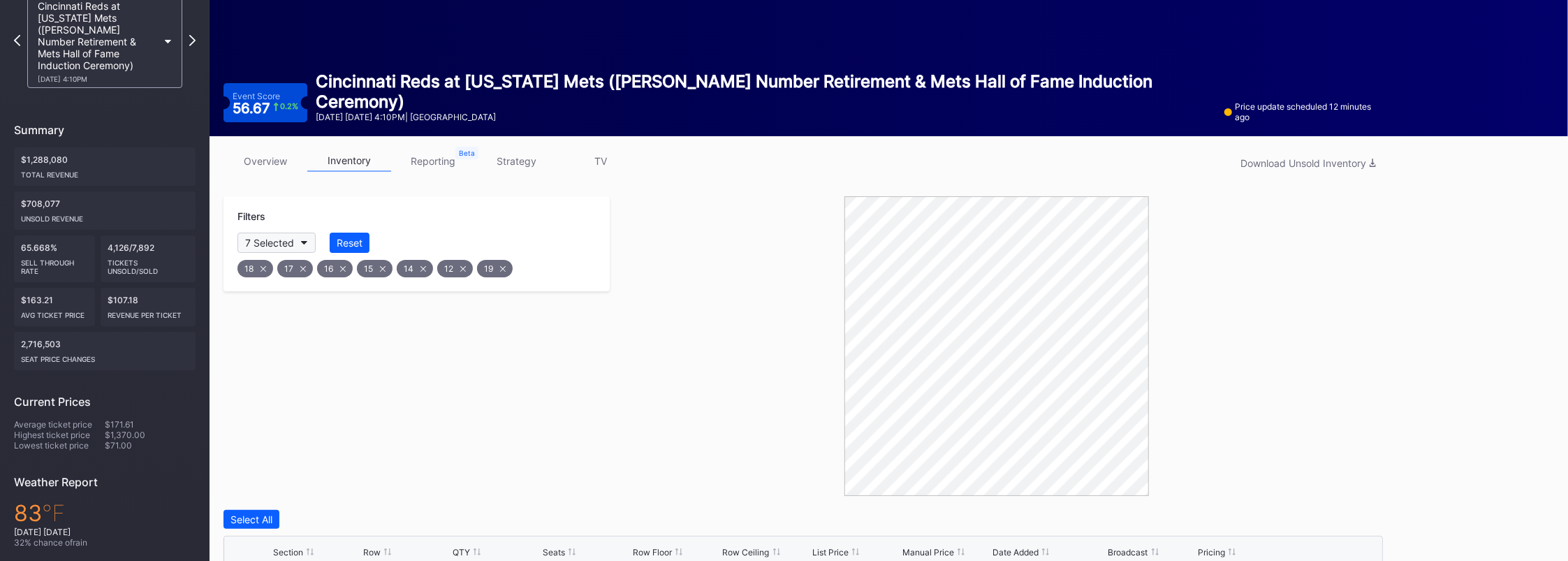 click 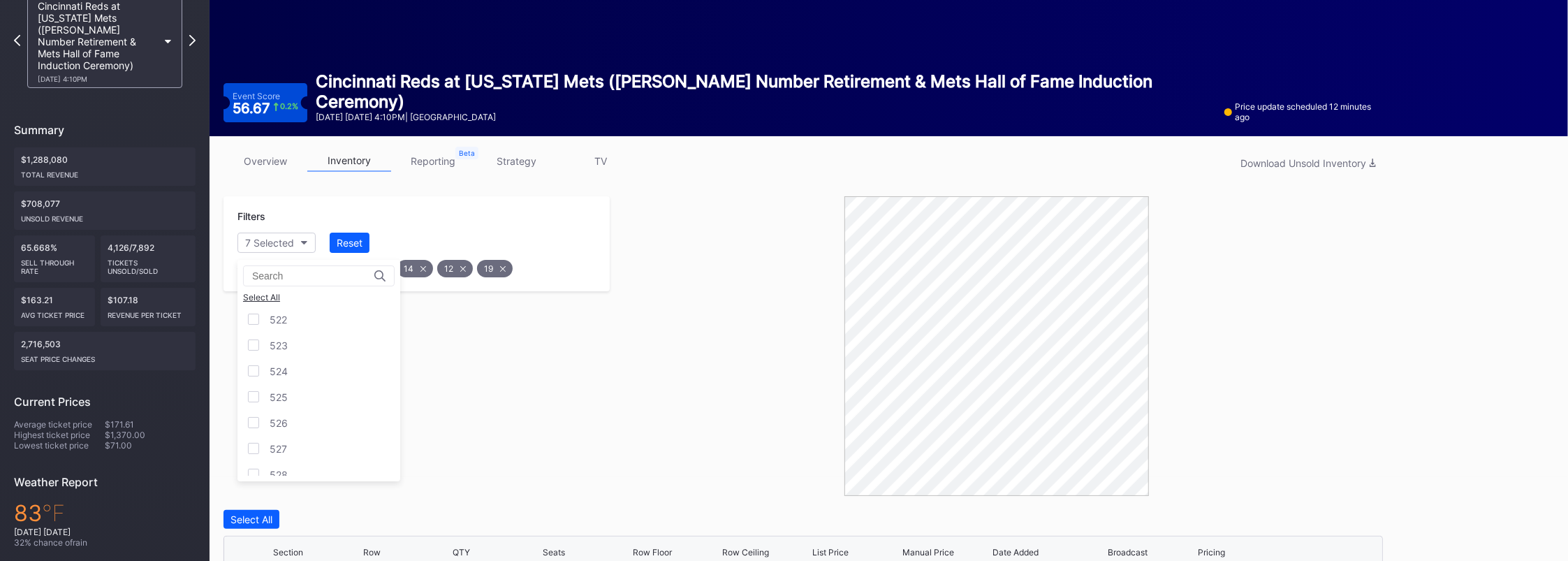 scroll, scrollTop: 2897, scrollLeft: 0, axis: vertical 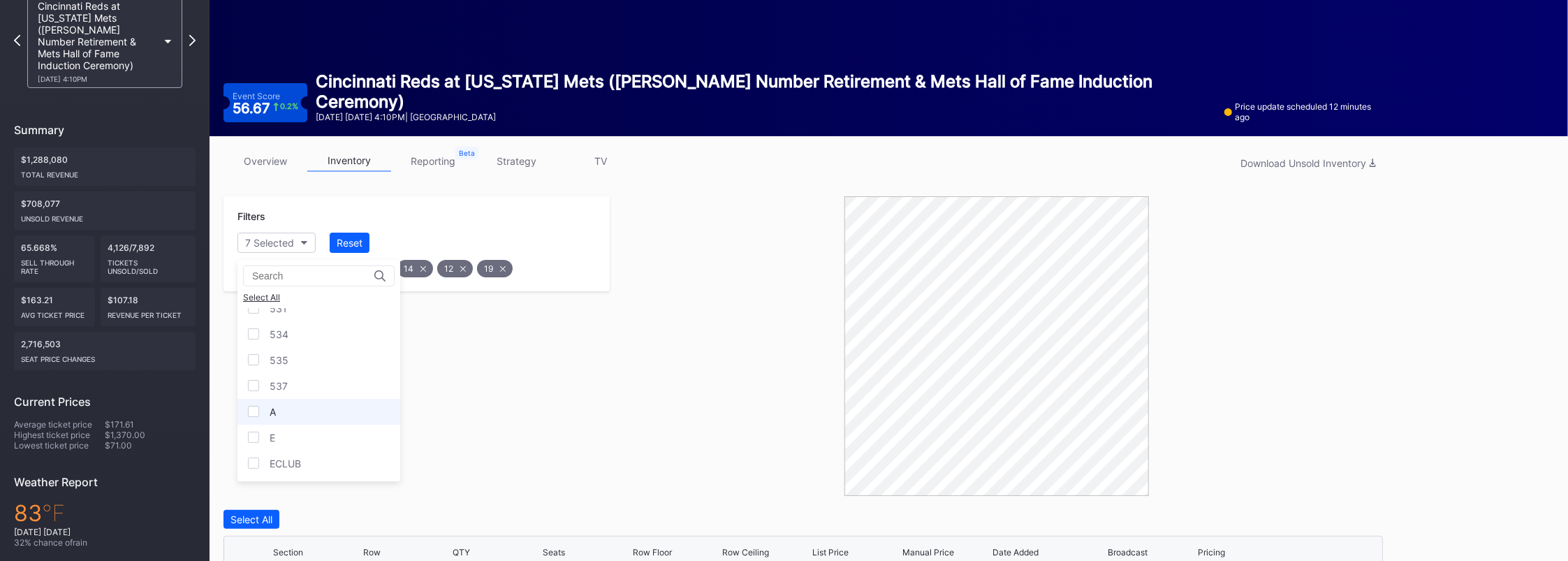 click on "A" at bounding box center [318, 411] 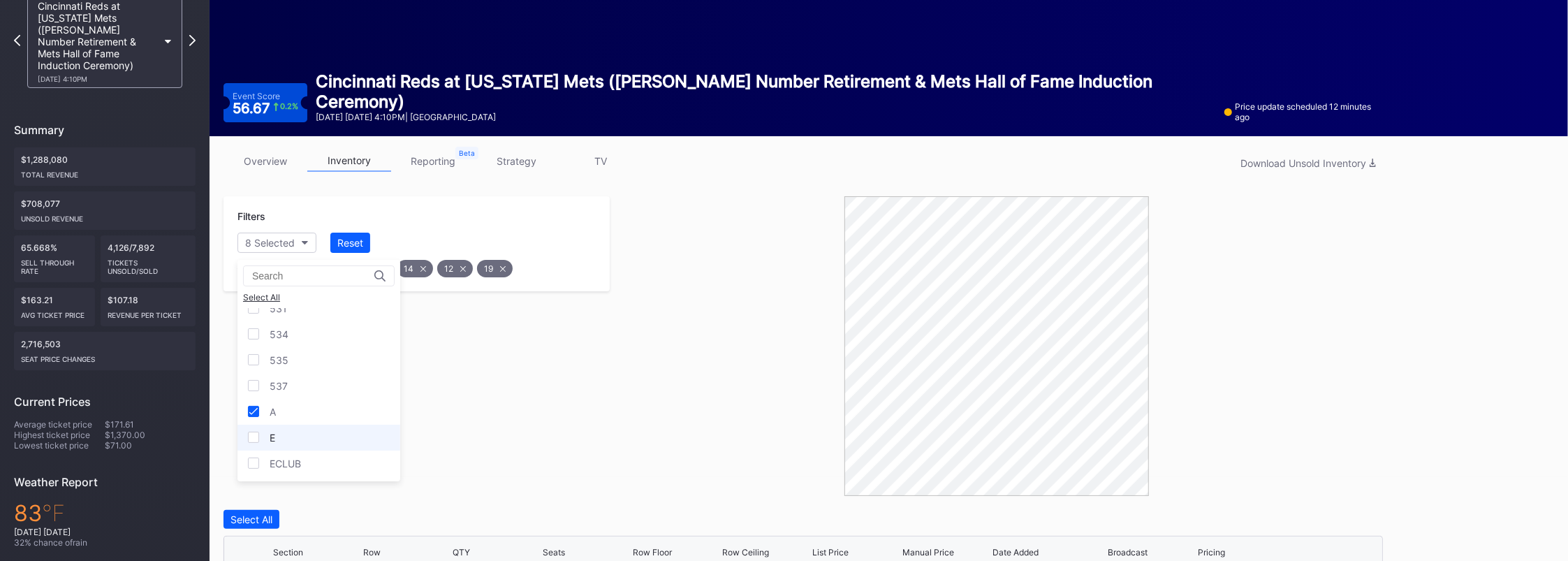 click at bounding box center (254, 437) 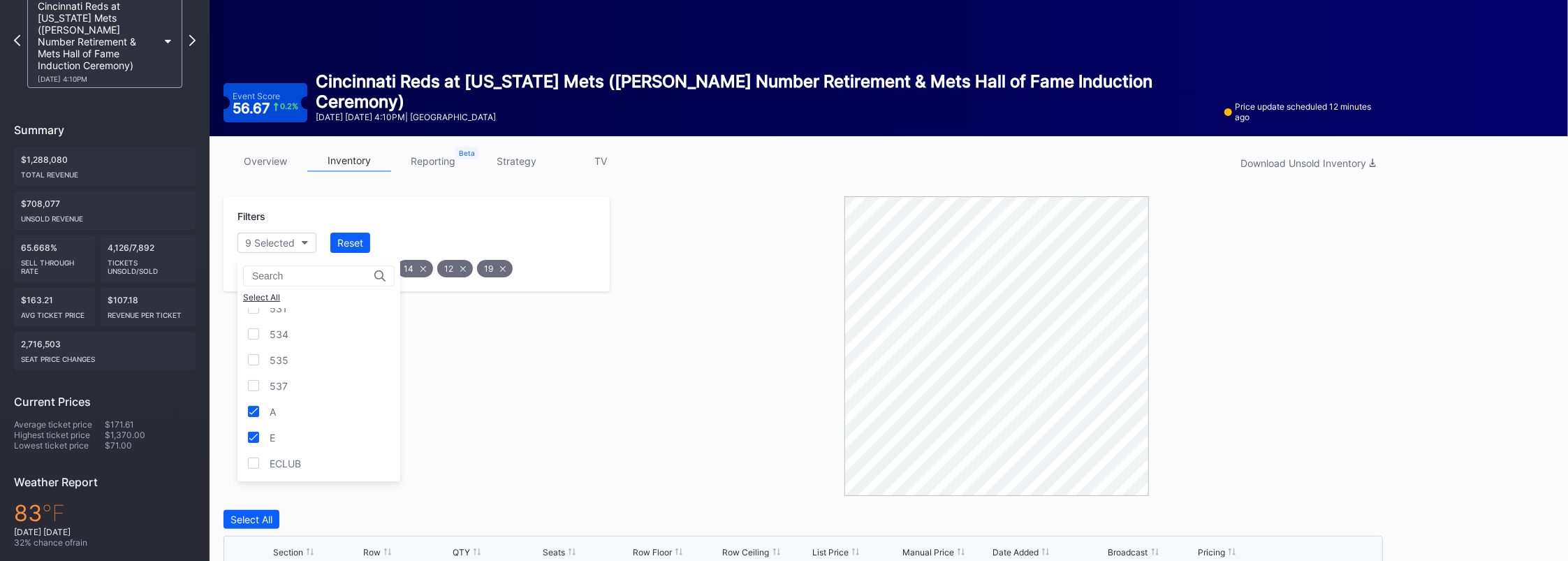 click on "Filters 9 Selected Reset 18 17 16 15 14 12 19" at bounding box center [416, 346] 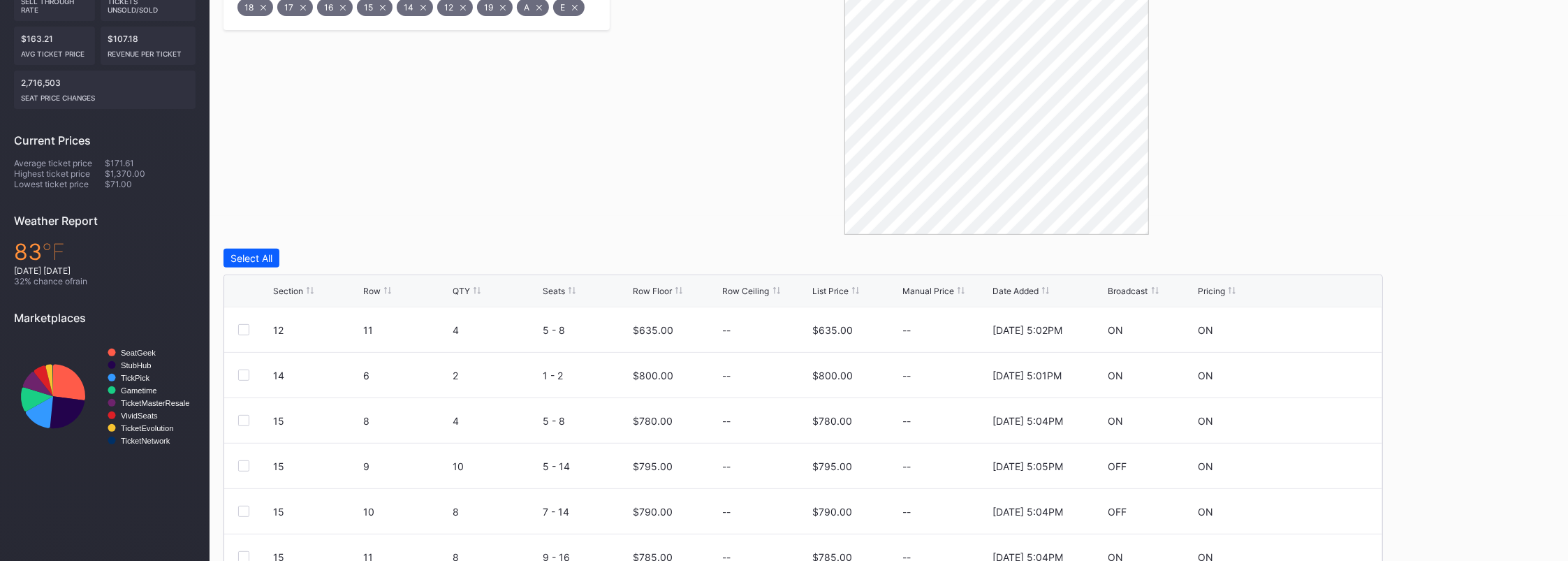 scroll, scrollTop: 457, scrollLeft: 0, axis: vertical 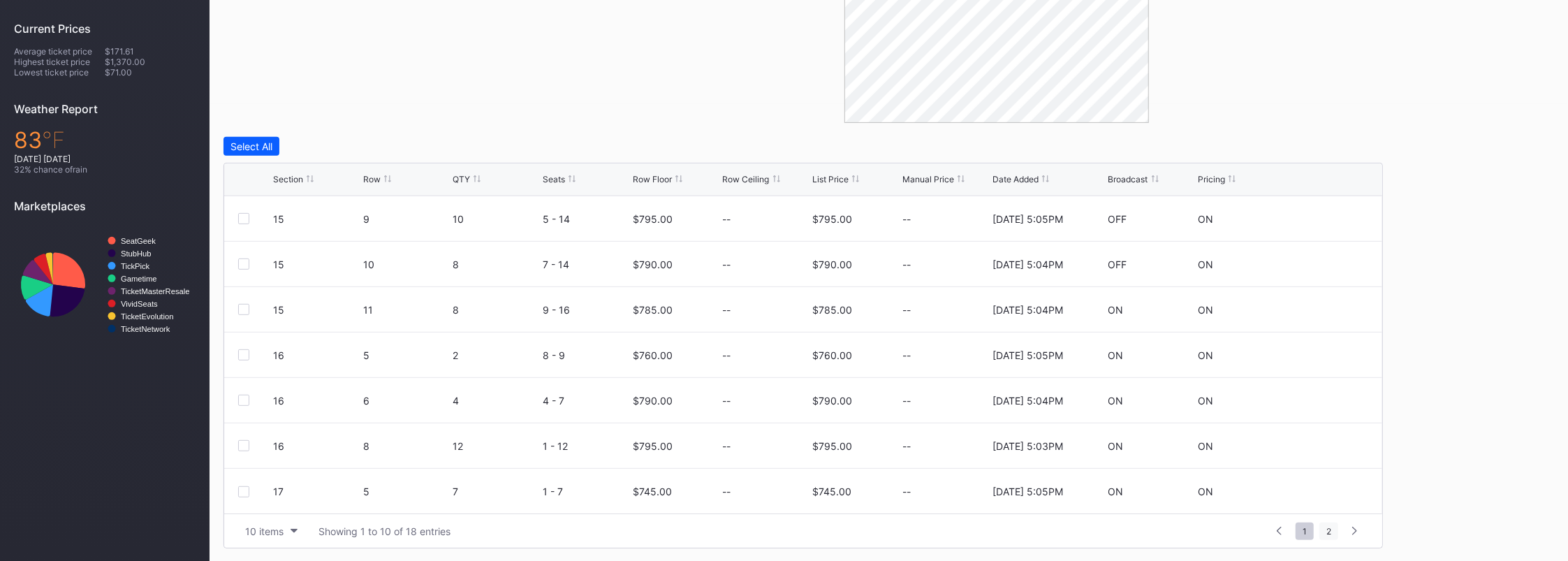click on "2" at bounding box center [1328, 531] 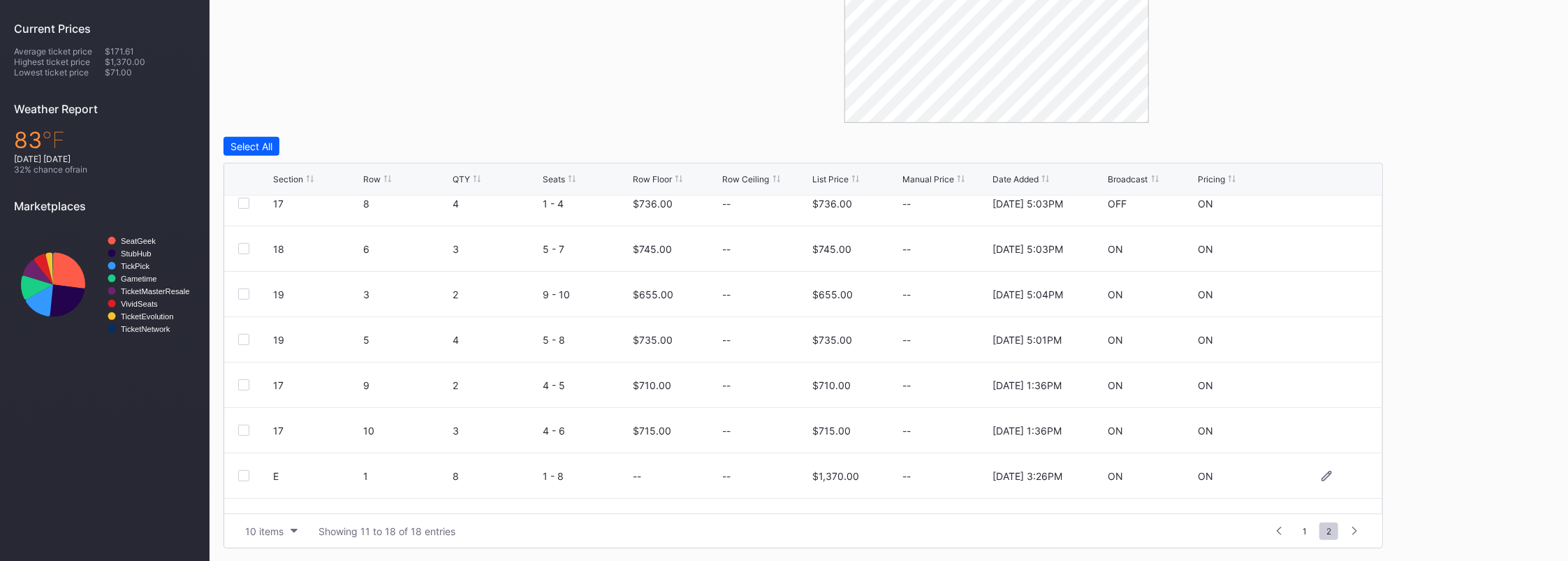scroll, scrollTop: 0, scrollLeft: 0, axis: both 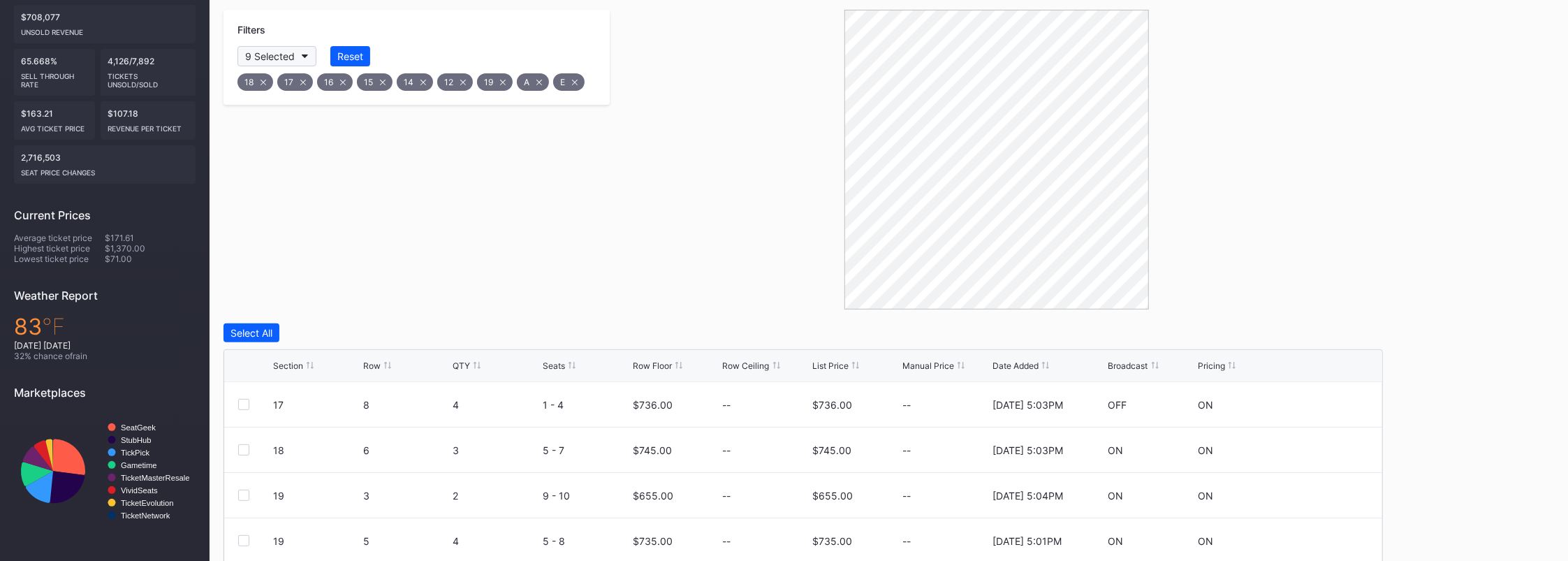 click on "9 Selected" at bounding box center [277, 56] 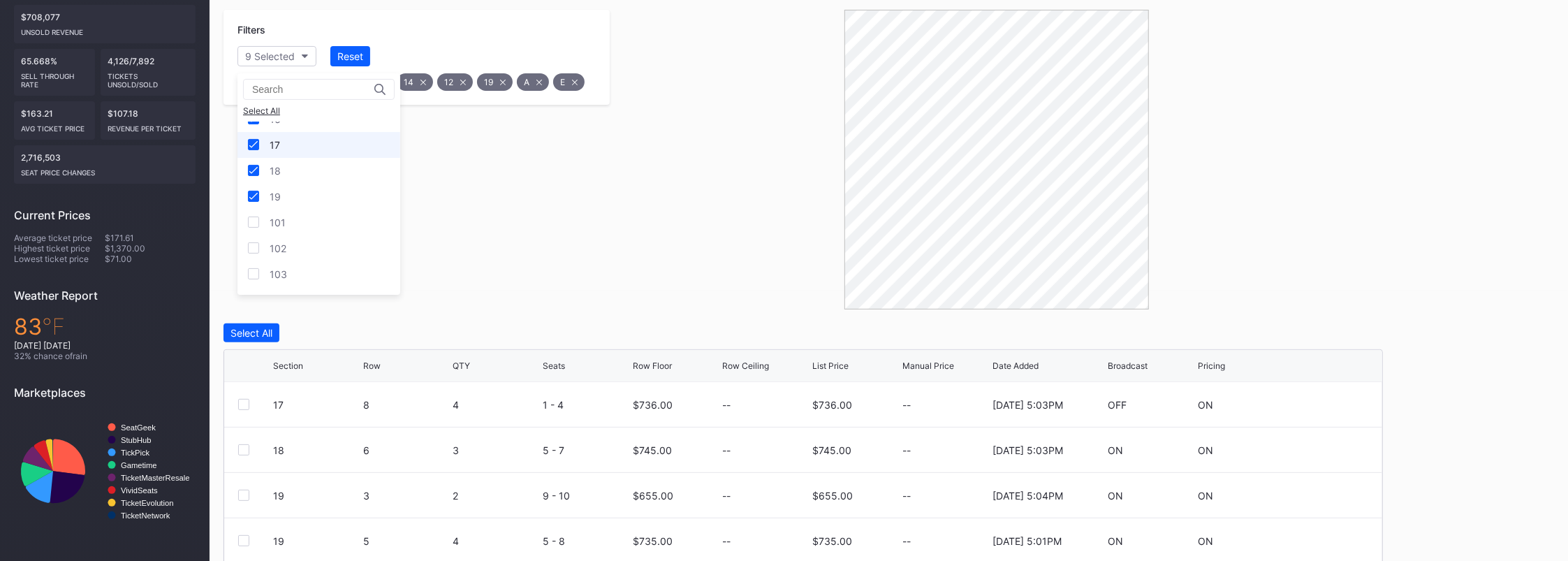 scroll, scrollTop: 0, scrollLeft: 0, axis: both 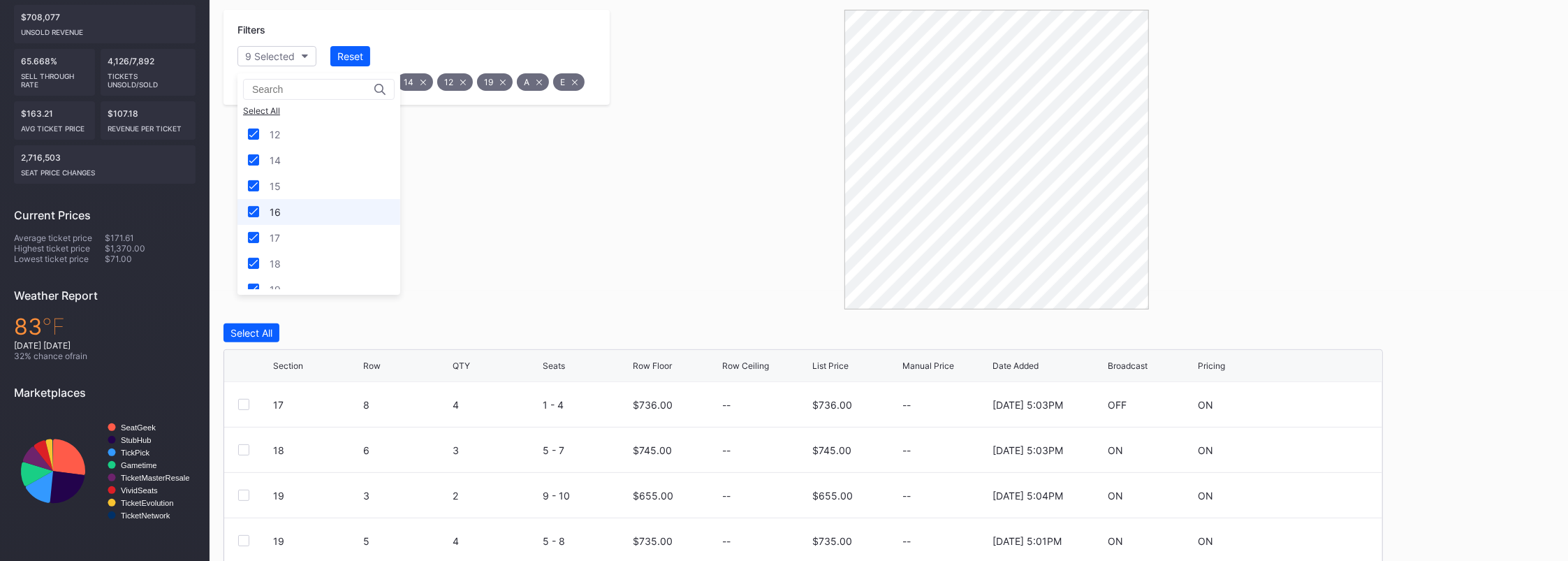 click 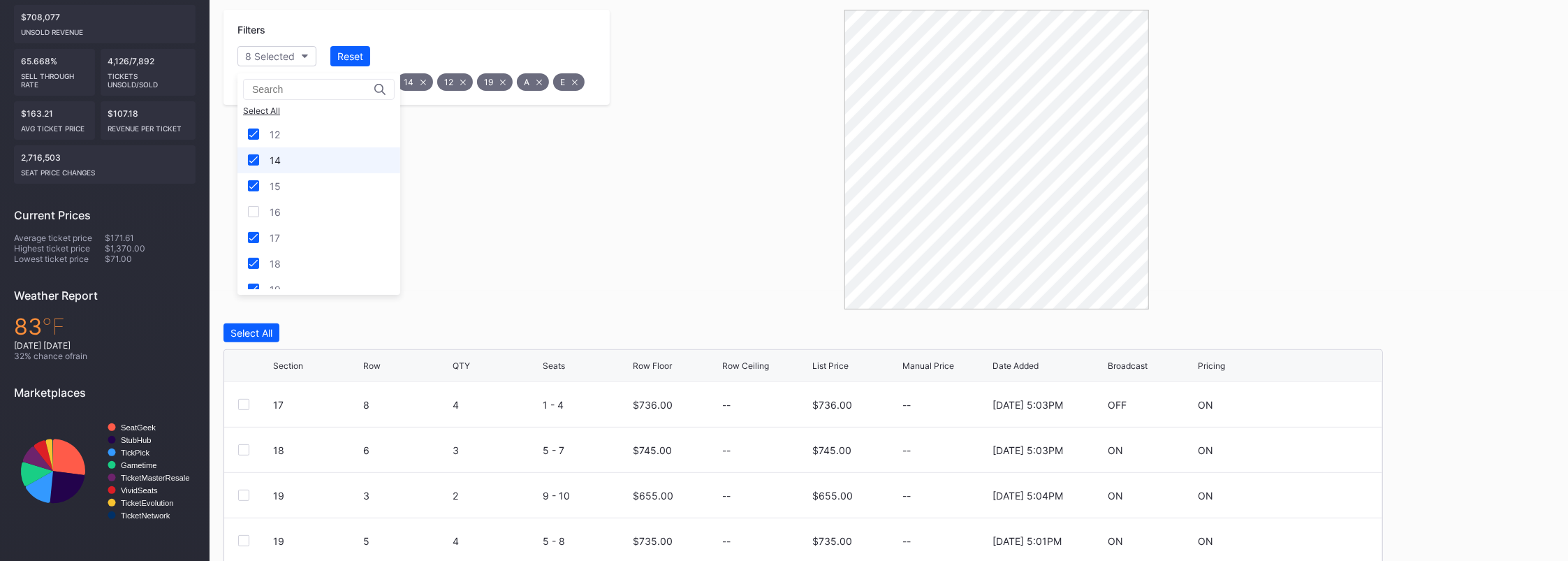 click at bounding box center (254, 160) 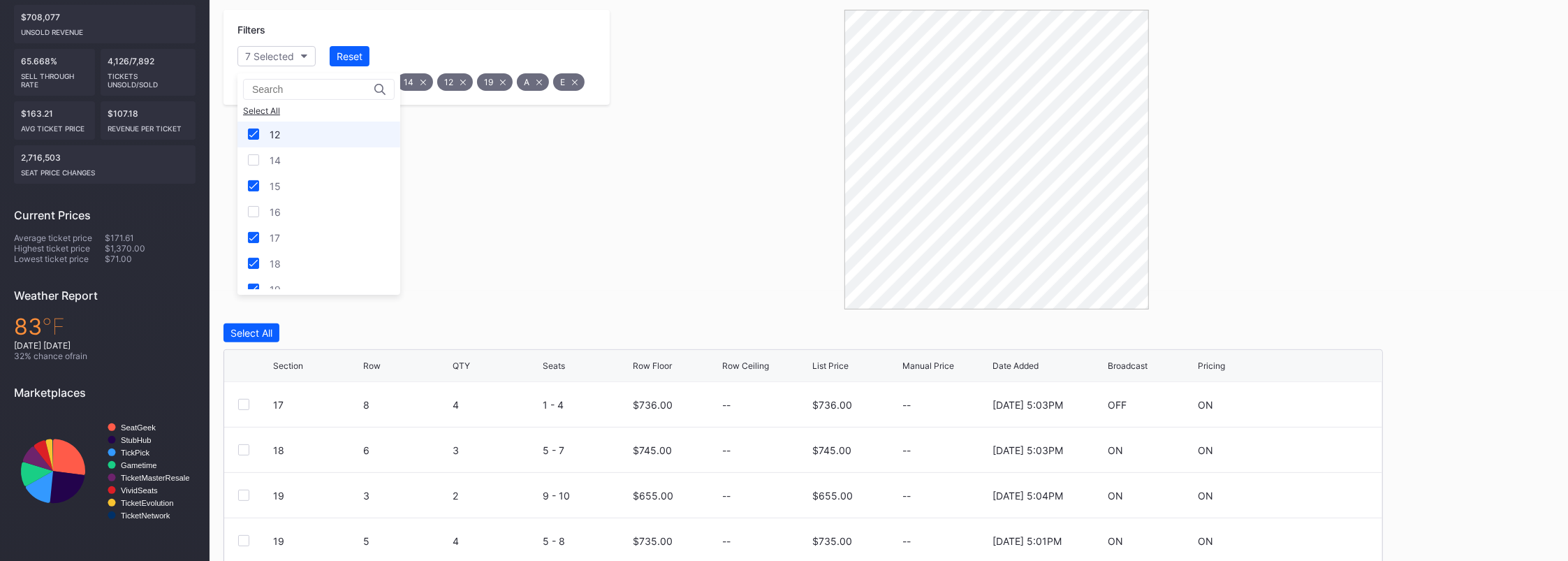 click 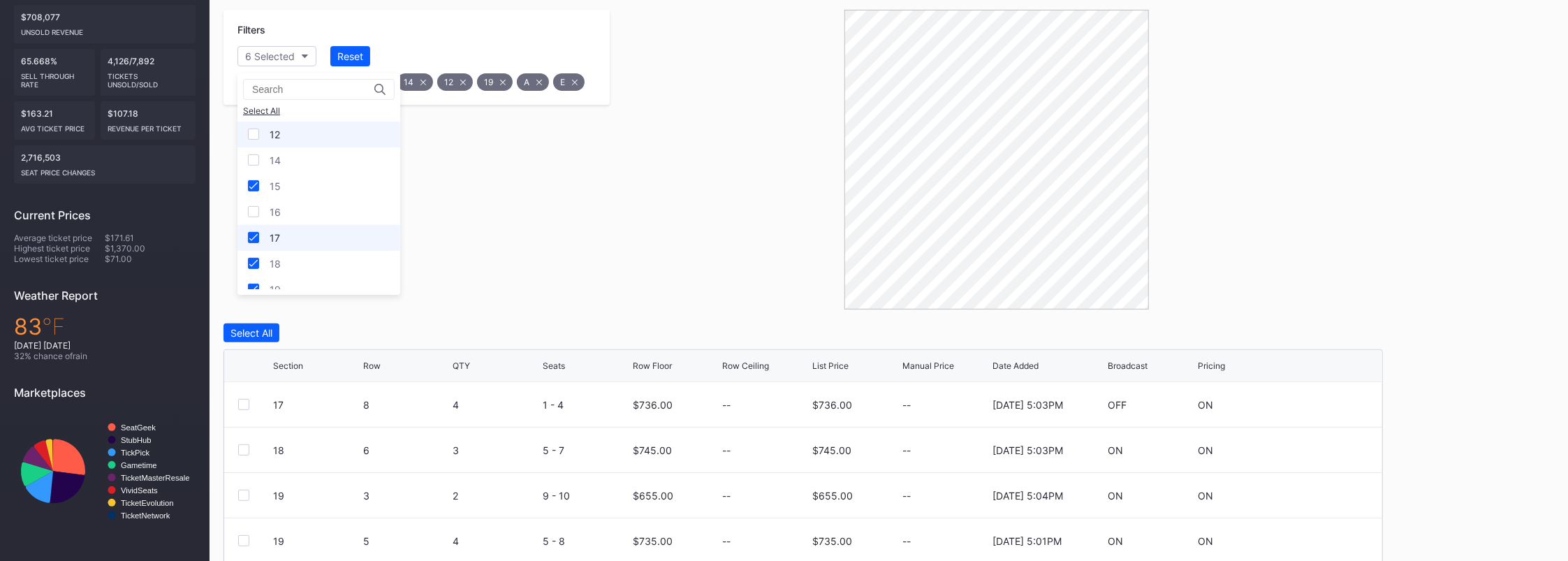 click on "17" at bounding box center [318, 238] 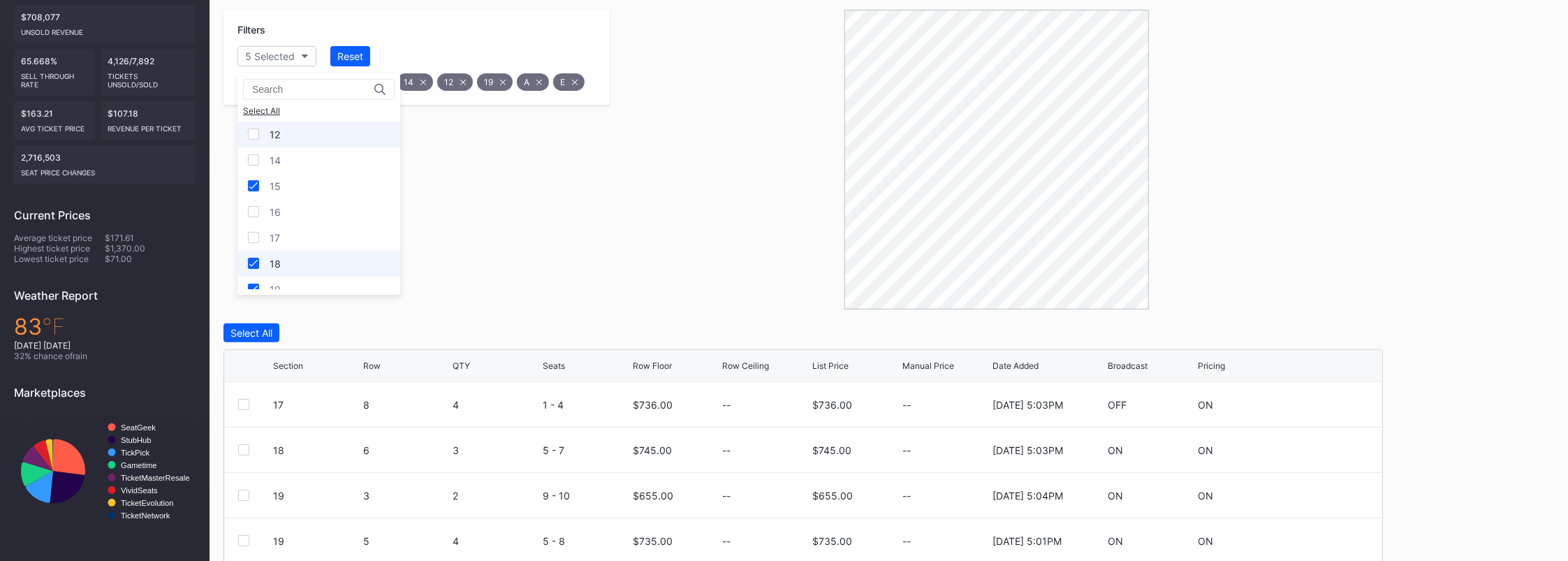 click 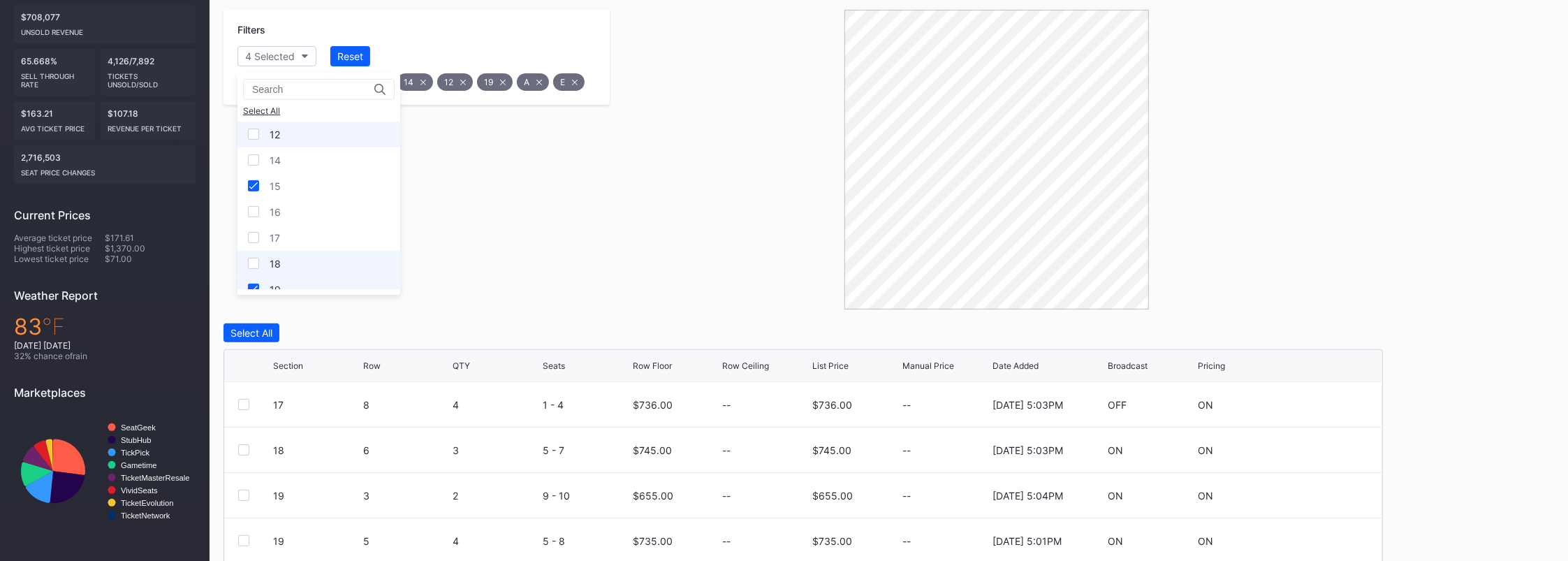 click at bounding box center [254, 289] 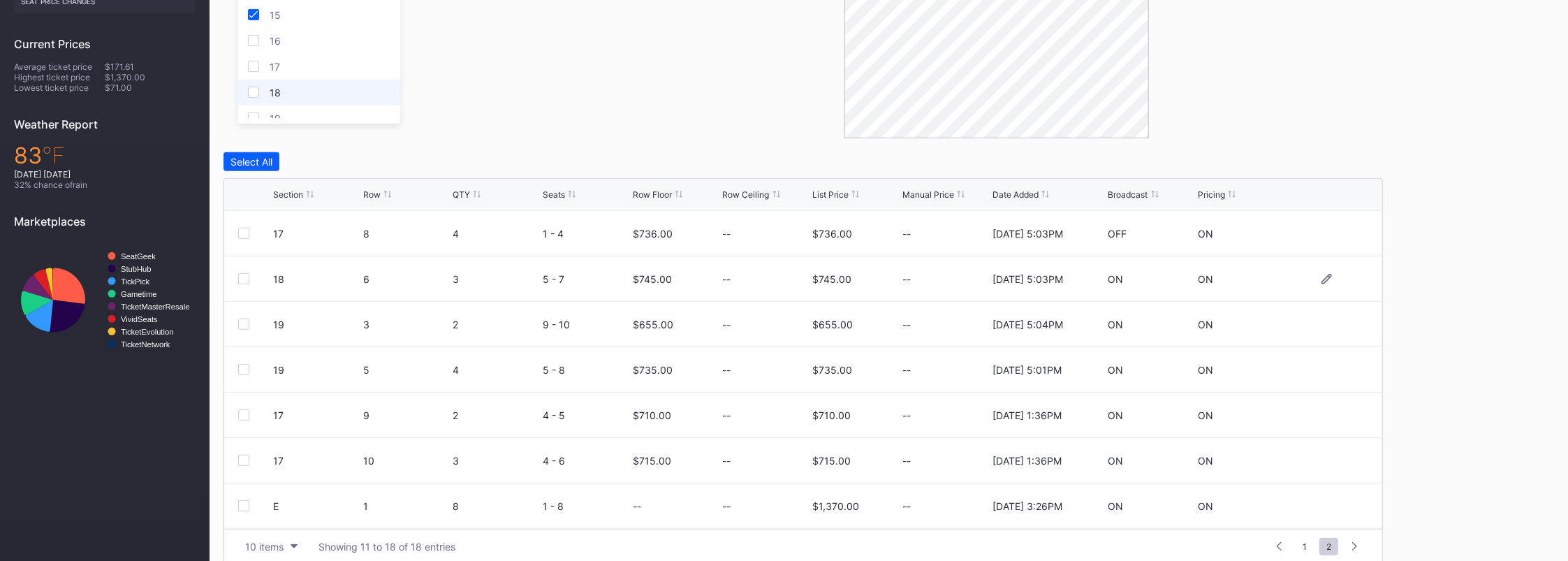 scroll, scrollTop: 457, scrollLeft: 0, axis: vertical 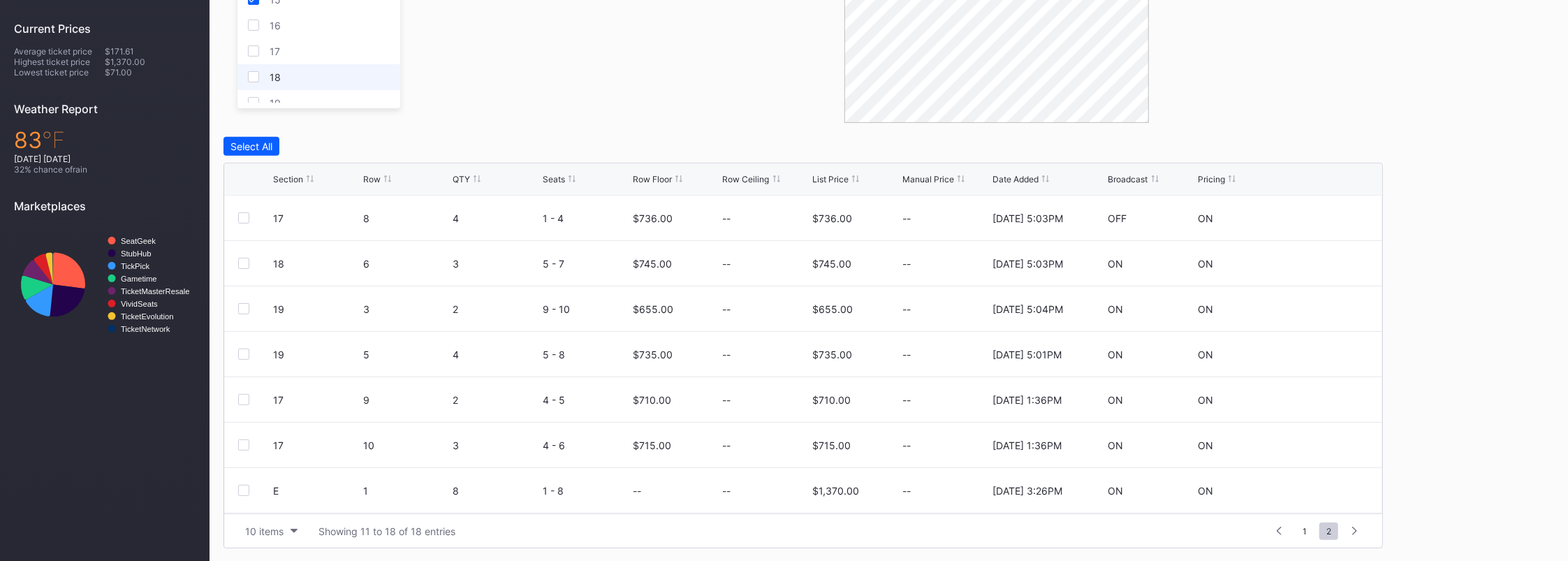 click on "Select All Section Row QTY Seats Row Floor Row Ceiling List Price Manual Price Date Added Broadcast Pricing 17 8 4 1 - 4 $736.00 -- $736.00 -- [DATE] 5:03PM OFF ON 18 6 3 5 - 7 $745.00 -- $745.00 -- [DATE] 5:03PM ON ON 19 3 2 9 - 10 $655.00 -- $655.00 -- [DATE] 5:04PM ON ON 19 5 4 5 - 8 $735.00 -- $735.00 -- [DATE] 5:01PM ON ON 17 9 2 4 - 5 $710.00 -- $710.00 -- [DATE] 1:36PM ON ON 17 10 3 4 - 6 $715.00 -- $715.00 -- [DATE] 1:36PM ON ON E 1 8 1 - 8 -- -- $1,370.00 -- [DATE] 3:26PM ON ON A 2 7 1 - 7 -- -- $1,055.00 -- [DATE] 3:26PM ON ON 10 items Showing 11 to 18 of 18 entries 1 ... 0 1 2 3 4 ... 2" at bounding box center [803, 342] 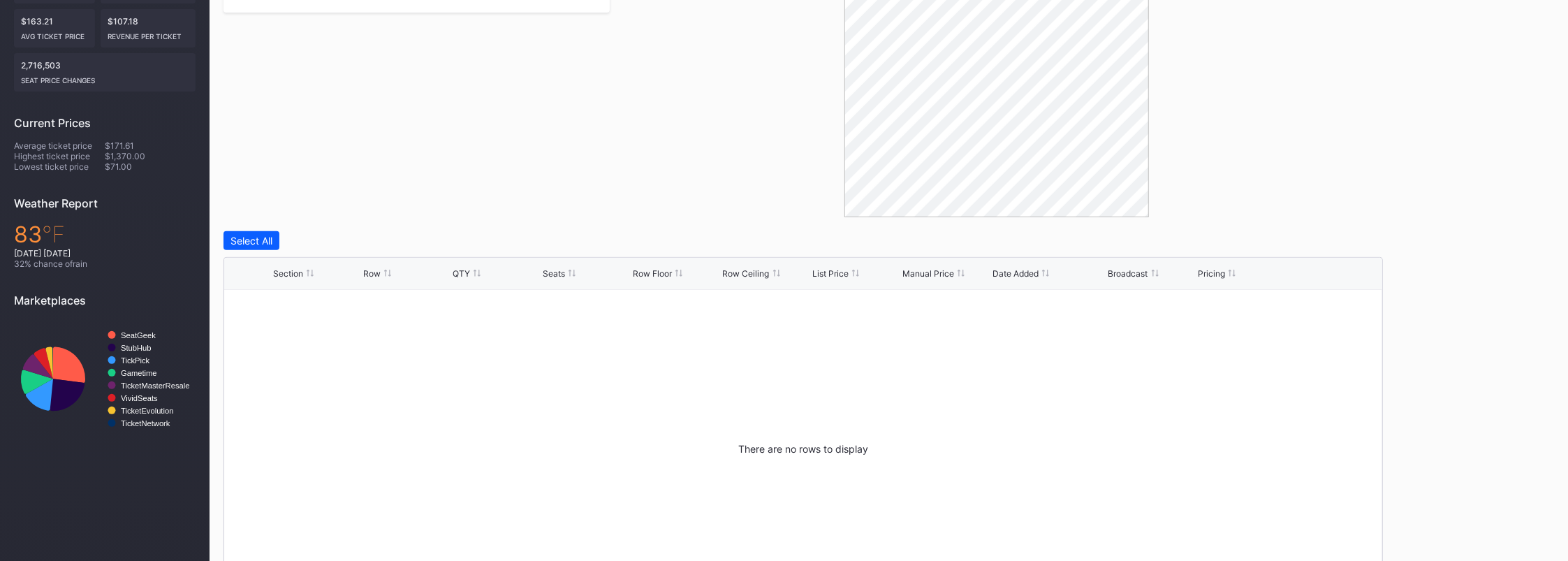 scroll, scrollTop: 177, scrollLeft: 0, axis: vertical 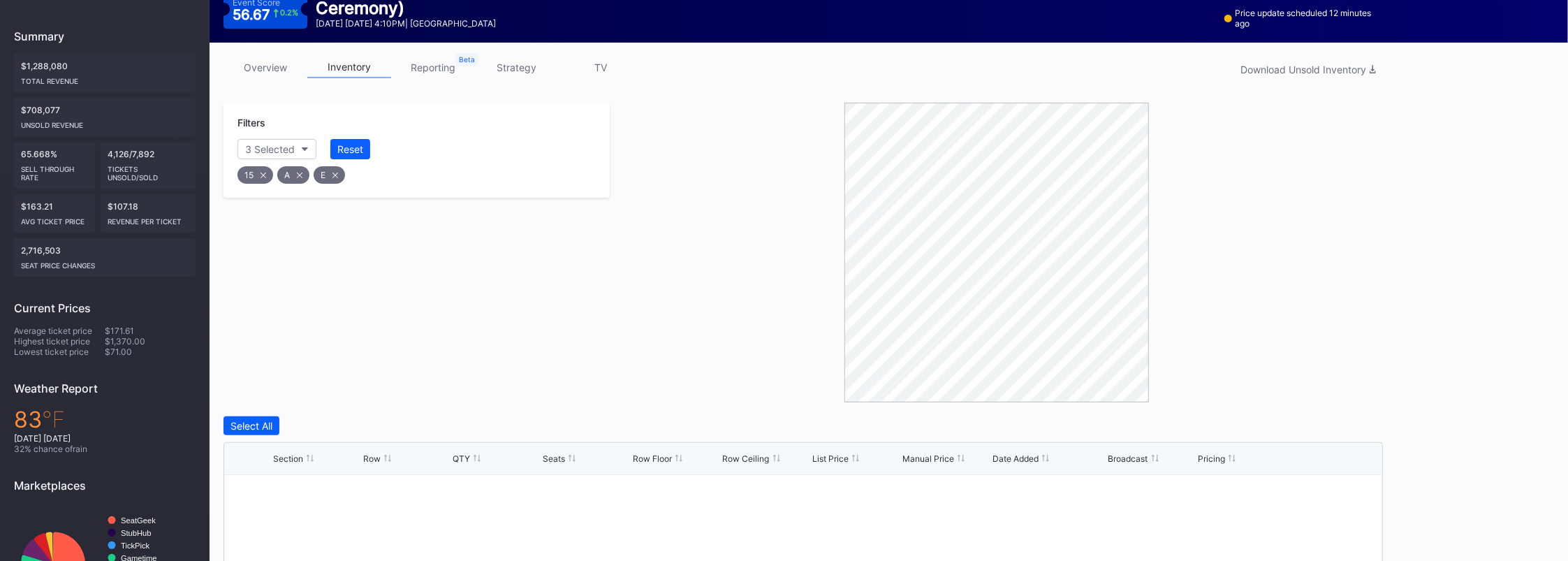 click on "Filters 3 Selected Reset 15 A E" at bounding box center [416, 252] 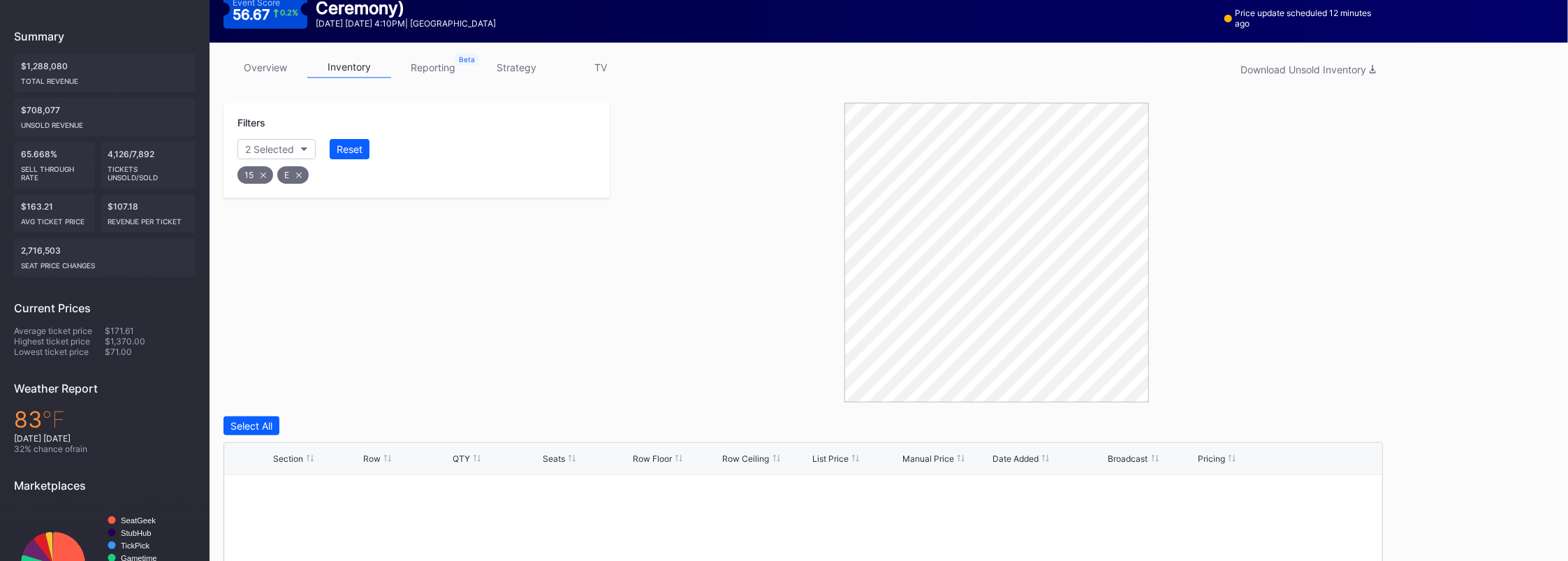click on "E" at bounding box center [293, 175] 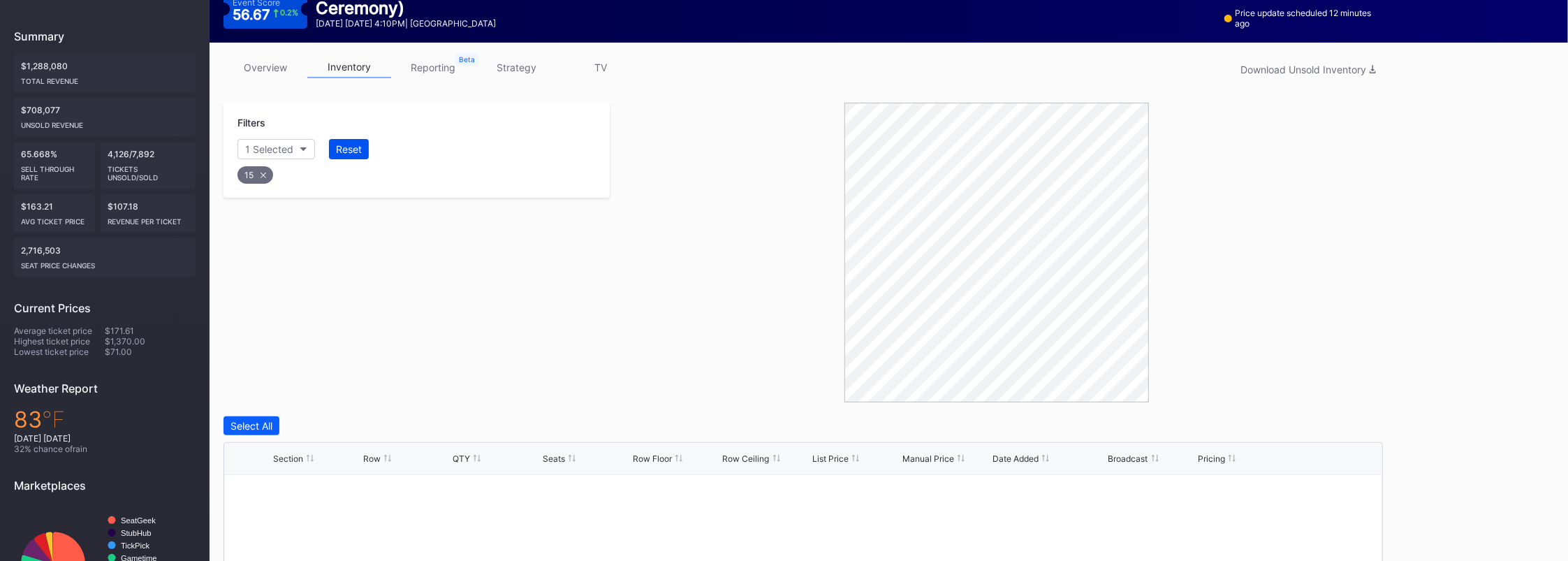 click on "Reset" at bounding box center (349, 149) 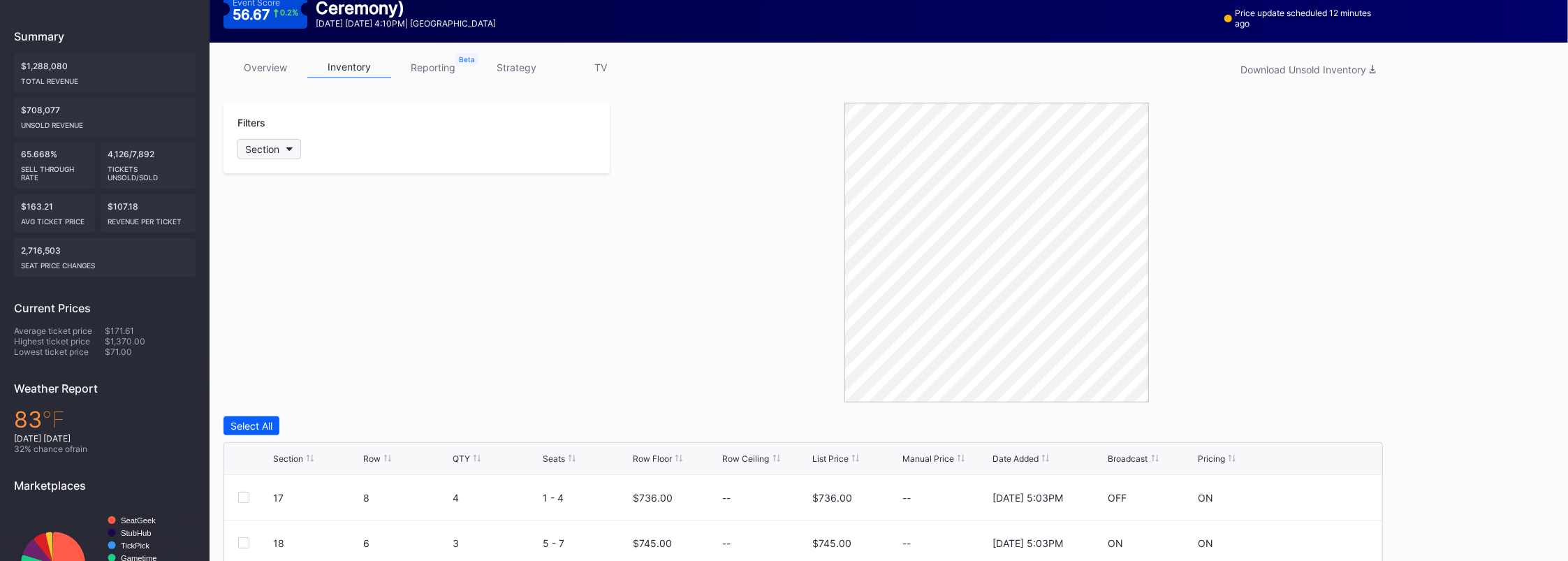 click 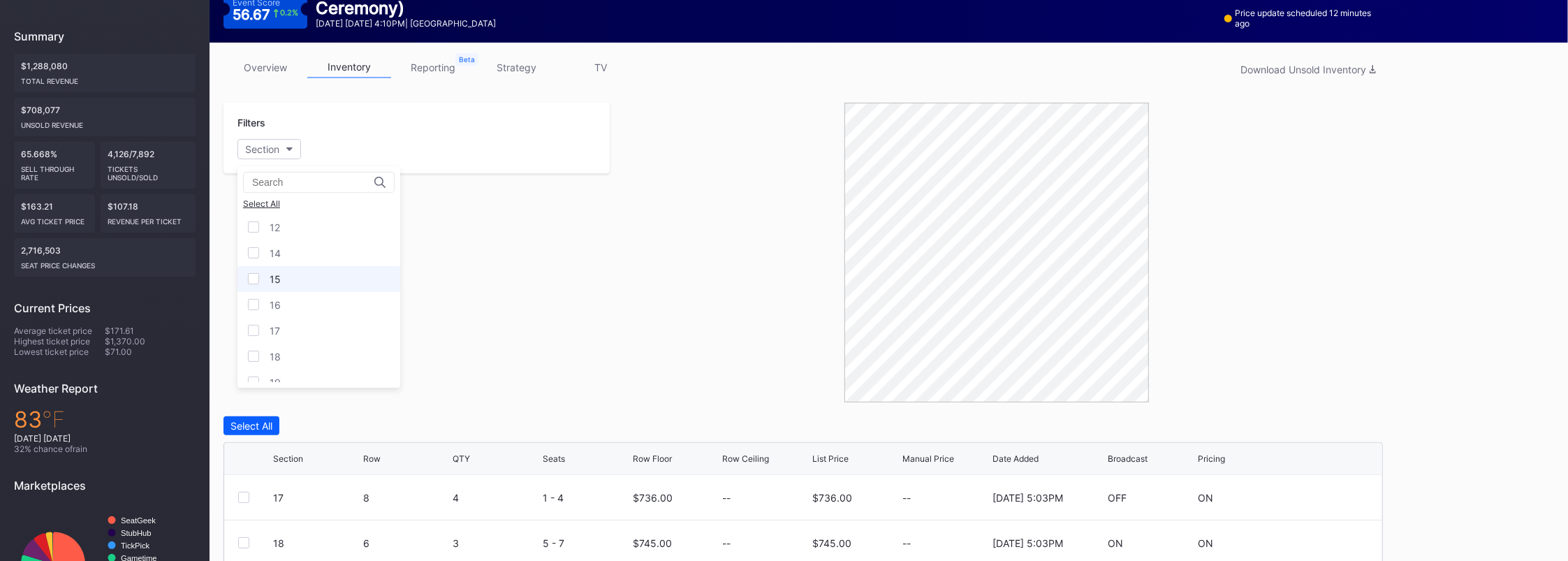 click on "15" at bounding box center [318, 279] 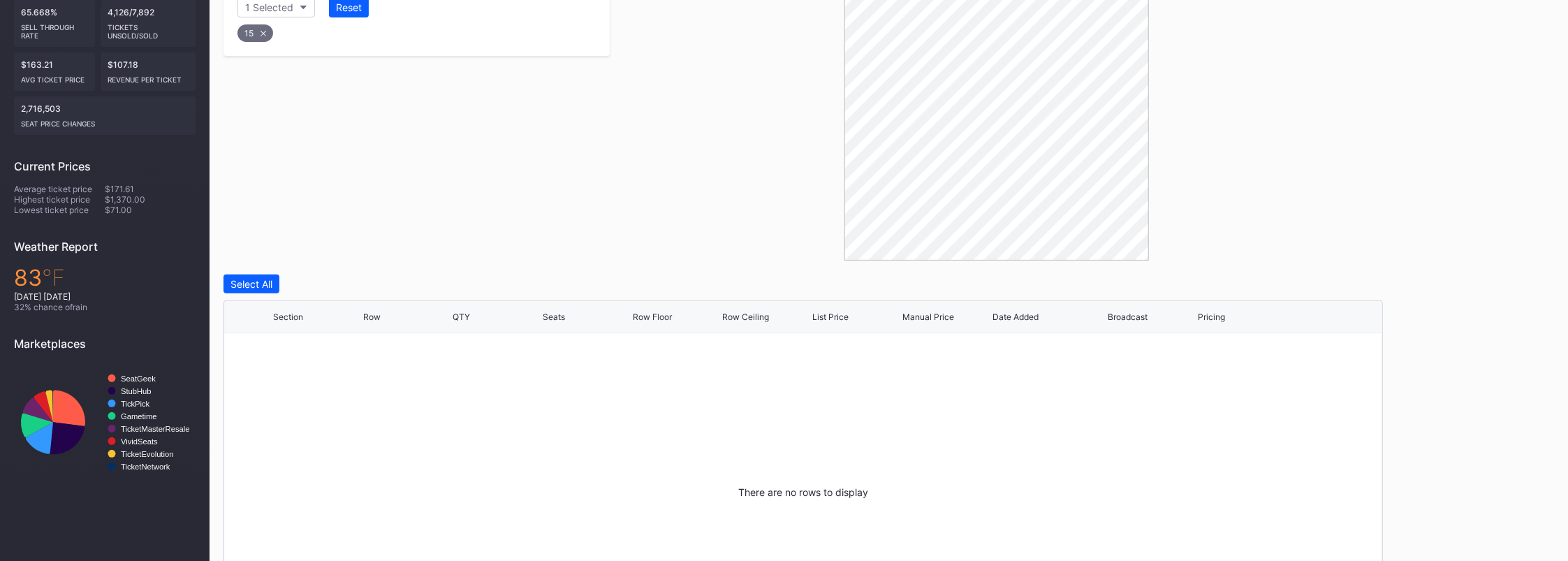 scroll, scrollTop: 0, scrollLeft: 0, axis: both 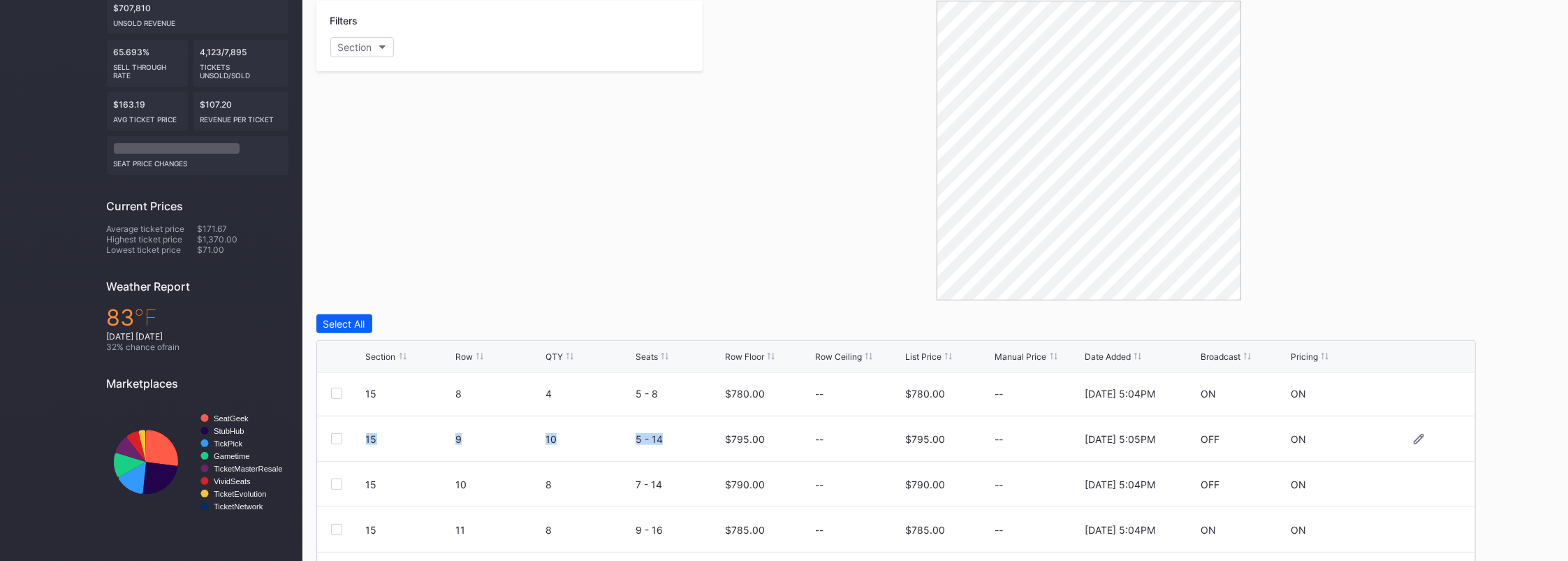 drag, startPoint x: 354, startPoint y: 433, endPoint x: 660, endPoint y: 442, distance: 306.13232 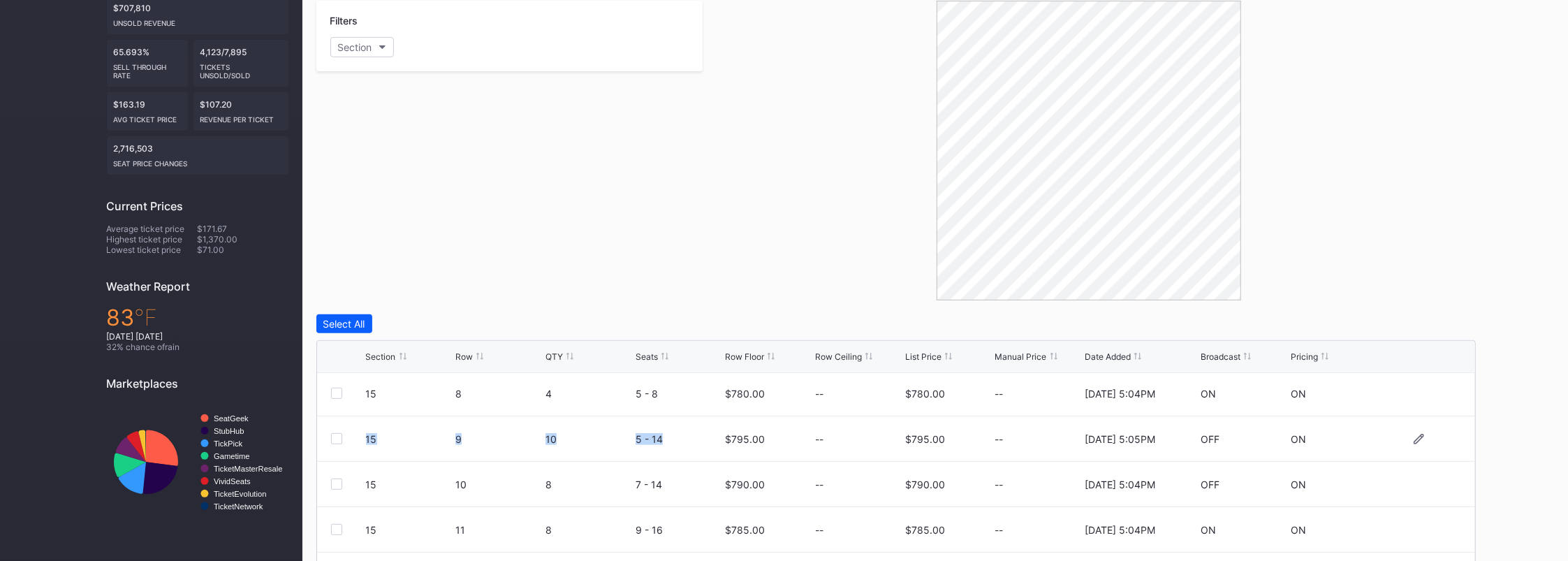 drag, startPoint x: 660, startPoint y: 442, endPoint x: 649, endPoint y: 442, distance: 11 